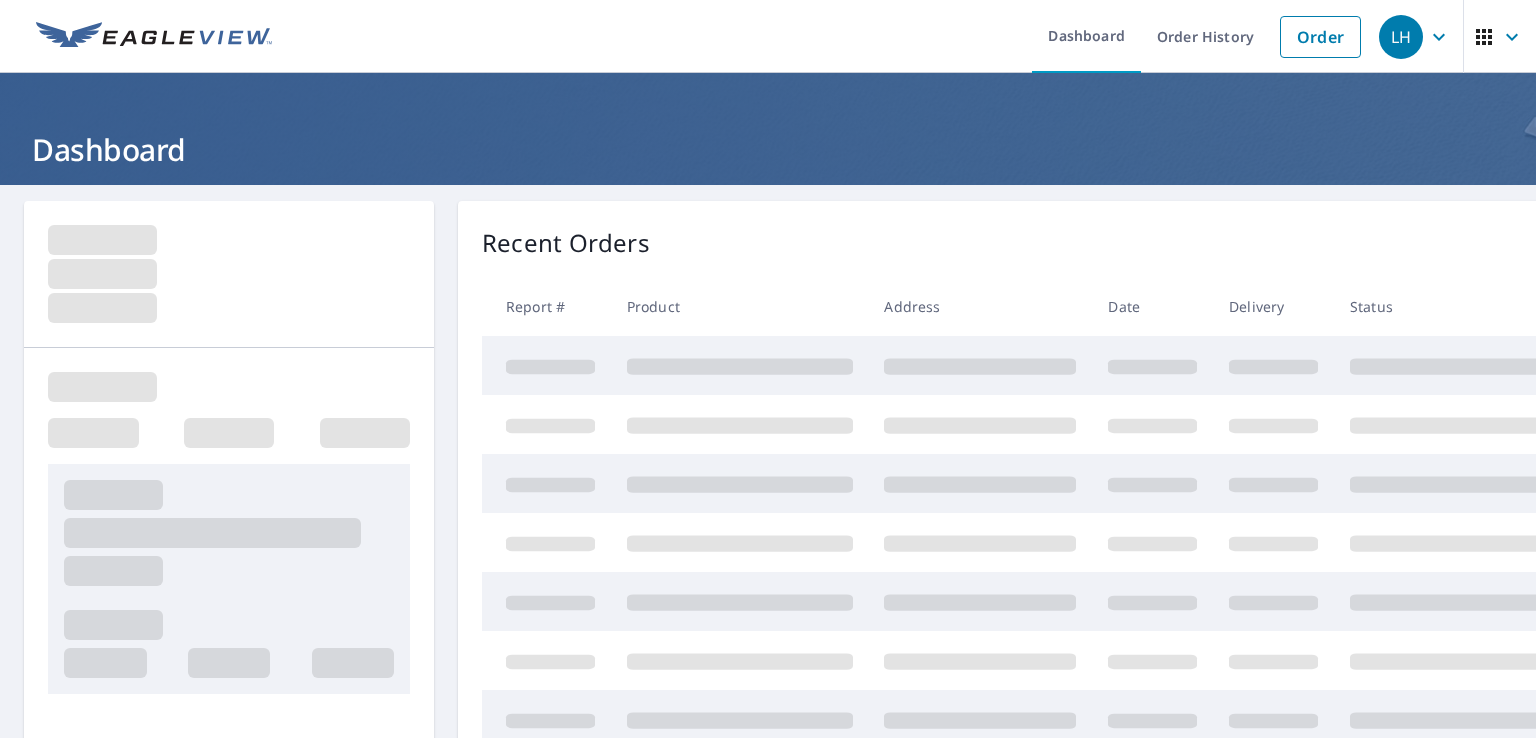 scroll, scrollTop: 0, scrollLeft: 0, axis: both 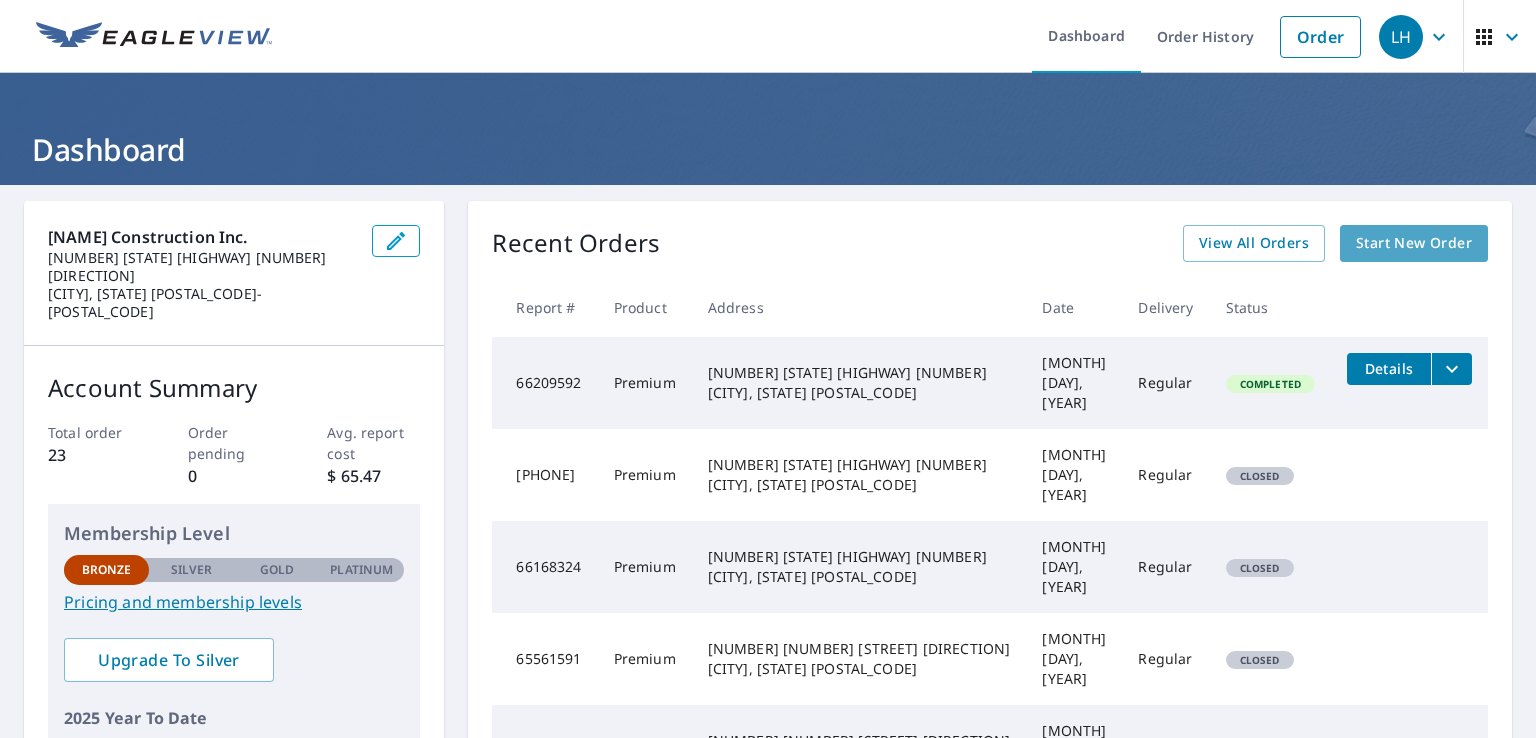 click on "Start New Order" at bounding box center [1414, 243] 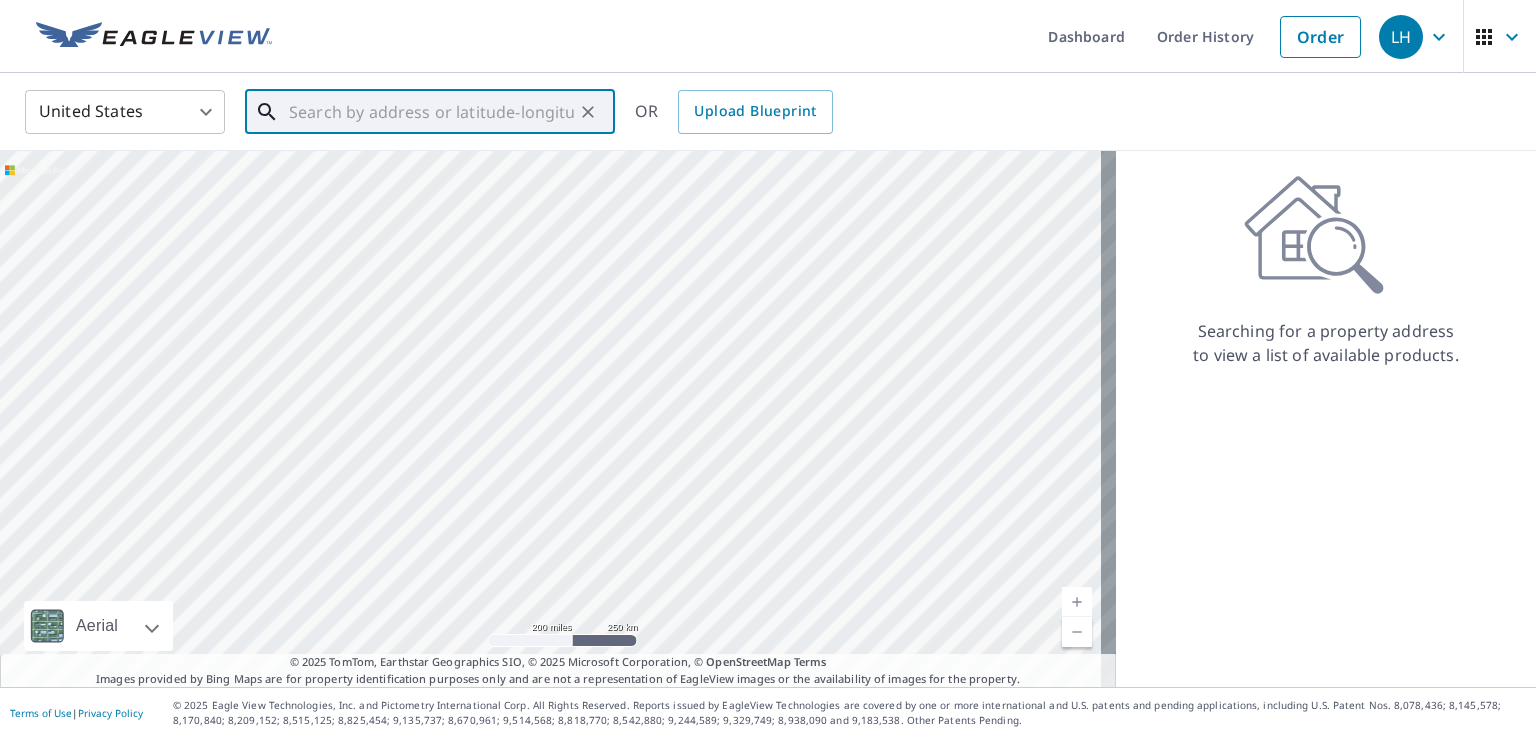 click at bounding box center [431, 112] 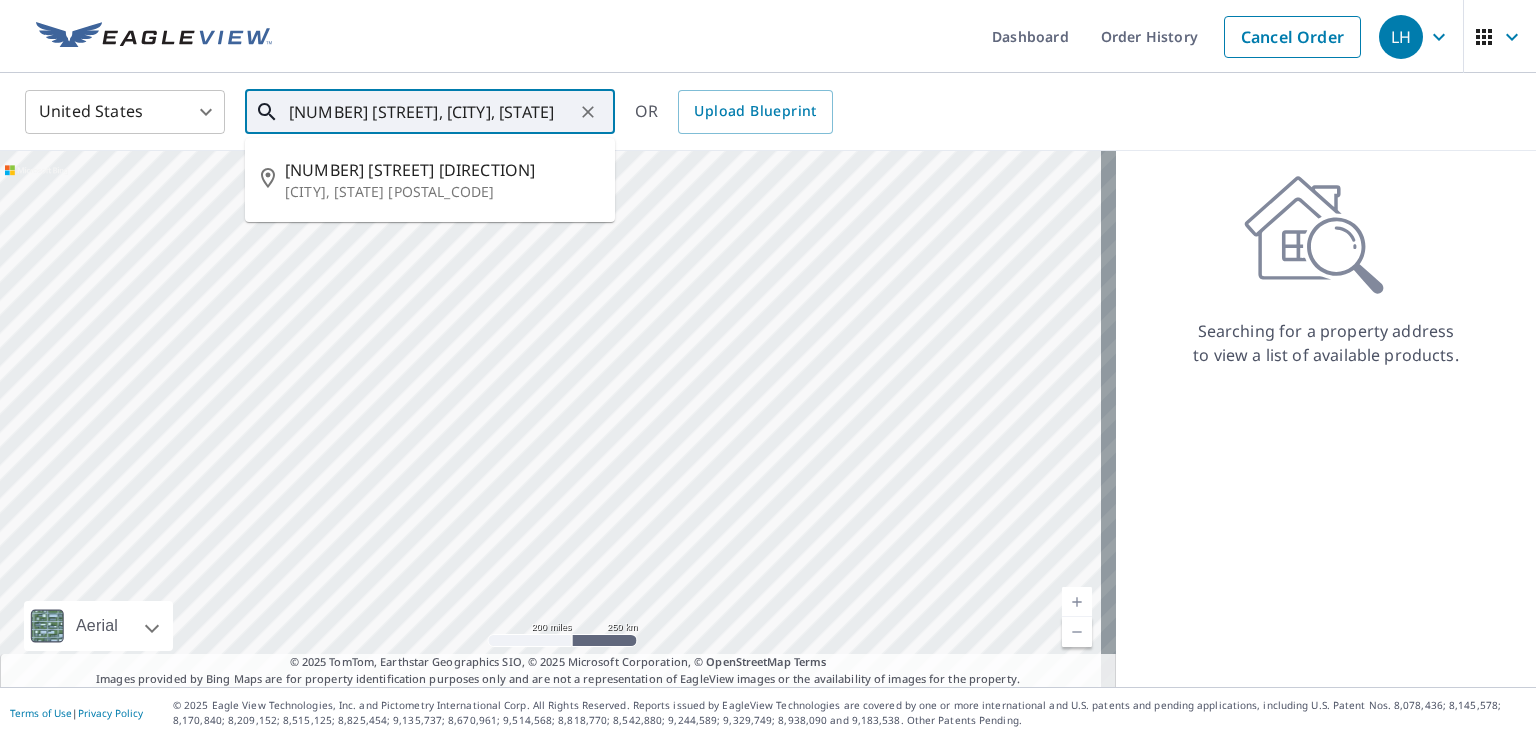 type on "[NUMBER] [STREET], [CITY], [STATE]" 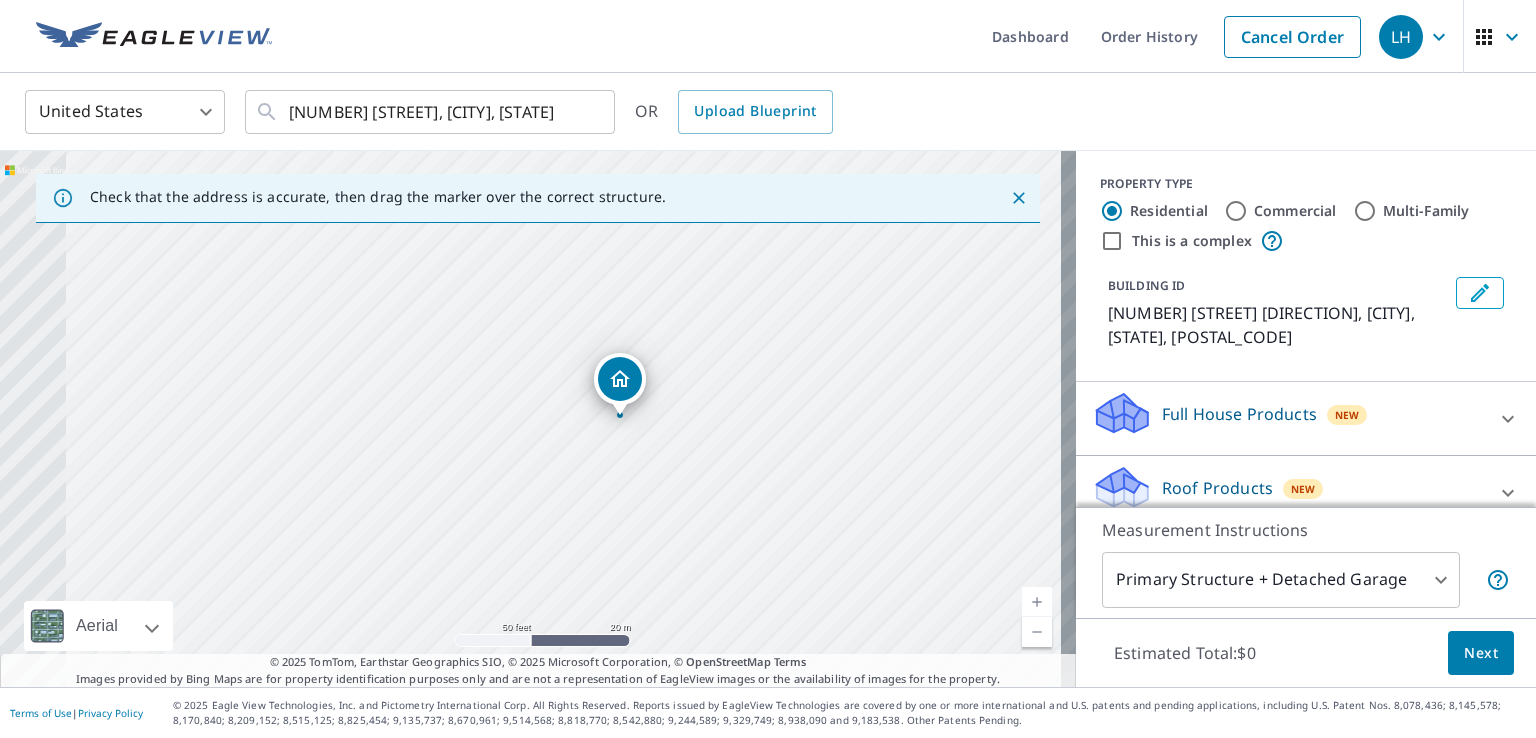 drag, startPoint x: 122, startPoint y: 504, endPoint x: 720, endPoint y: 312, distance: 628.0669 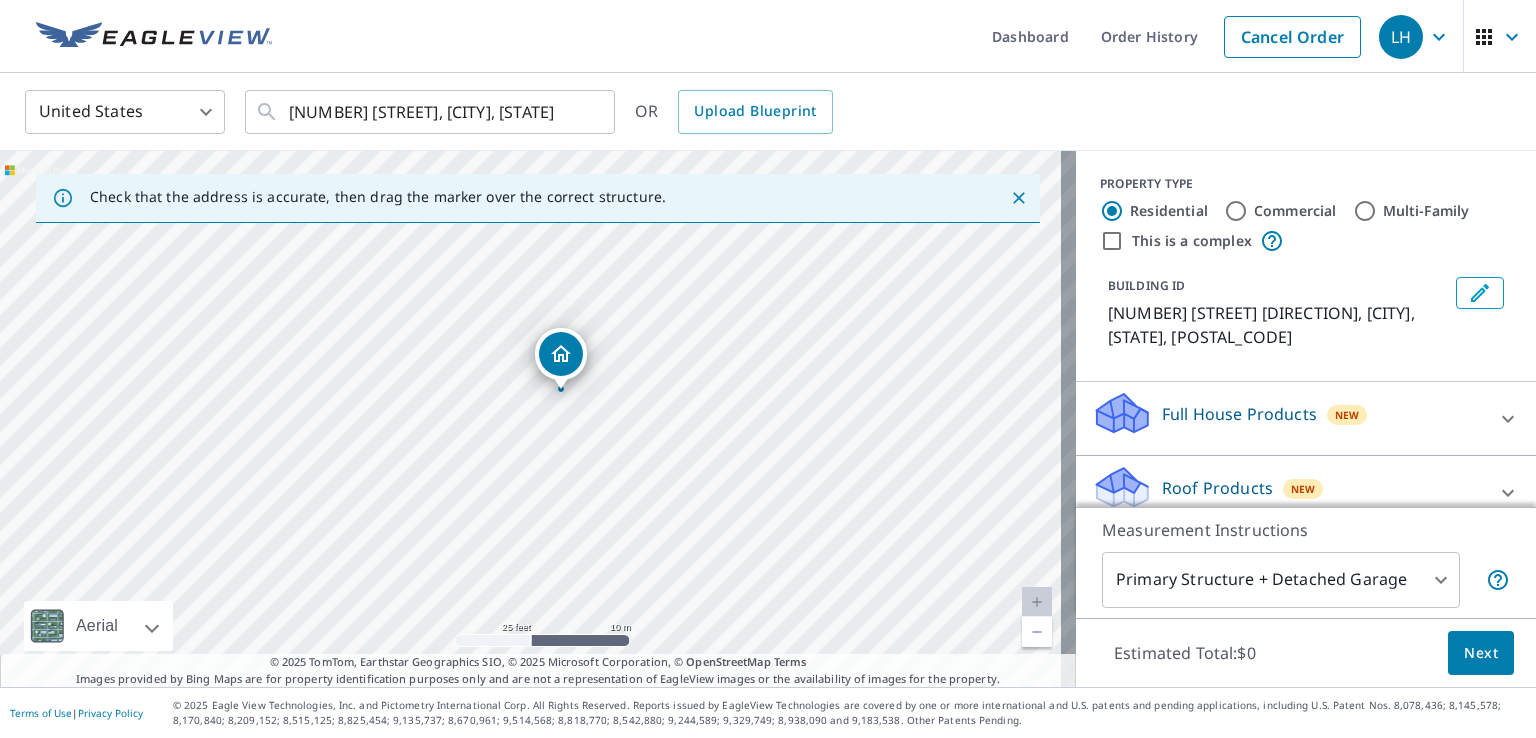 drag, startPoint x: 531, startPoint y: 452, endPoint x: 601, endPoint y: 397, distance: 89.02247 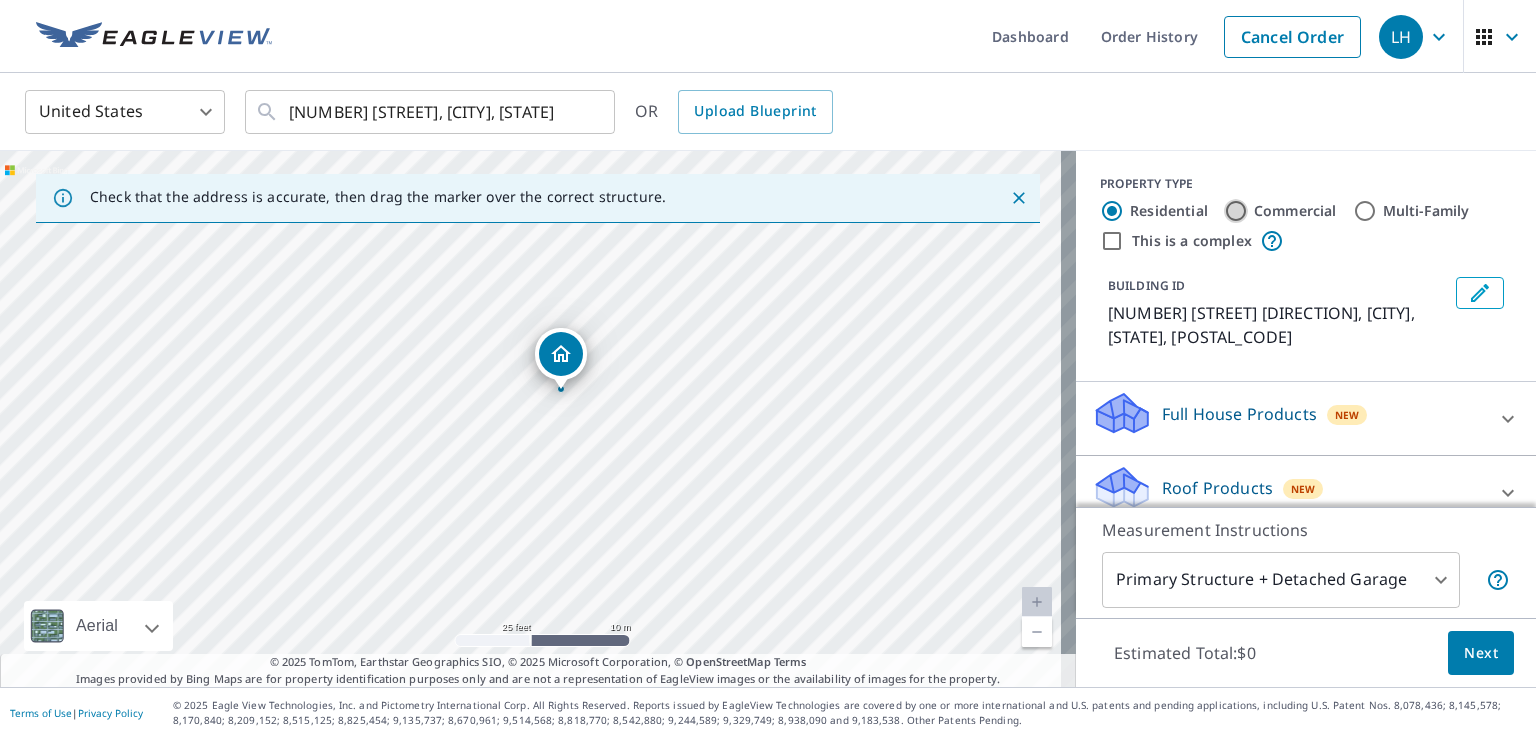 click on "Commercial" at bounding box center (1236, 211) 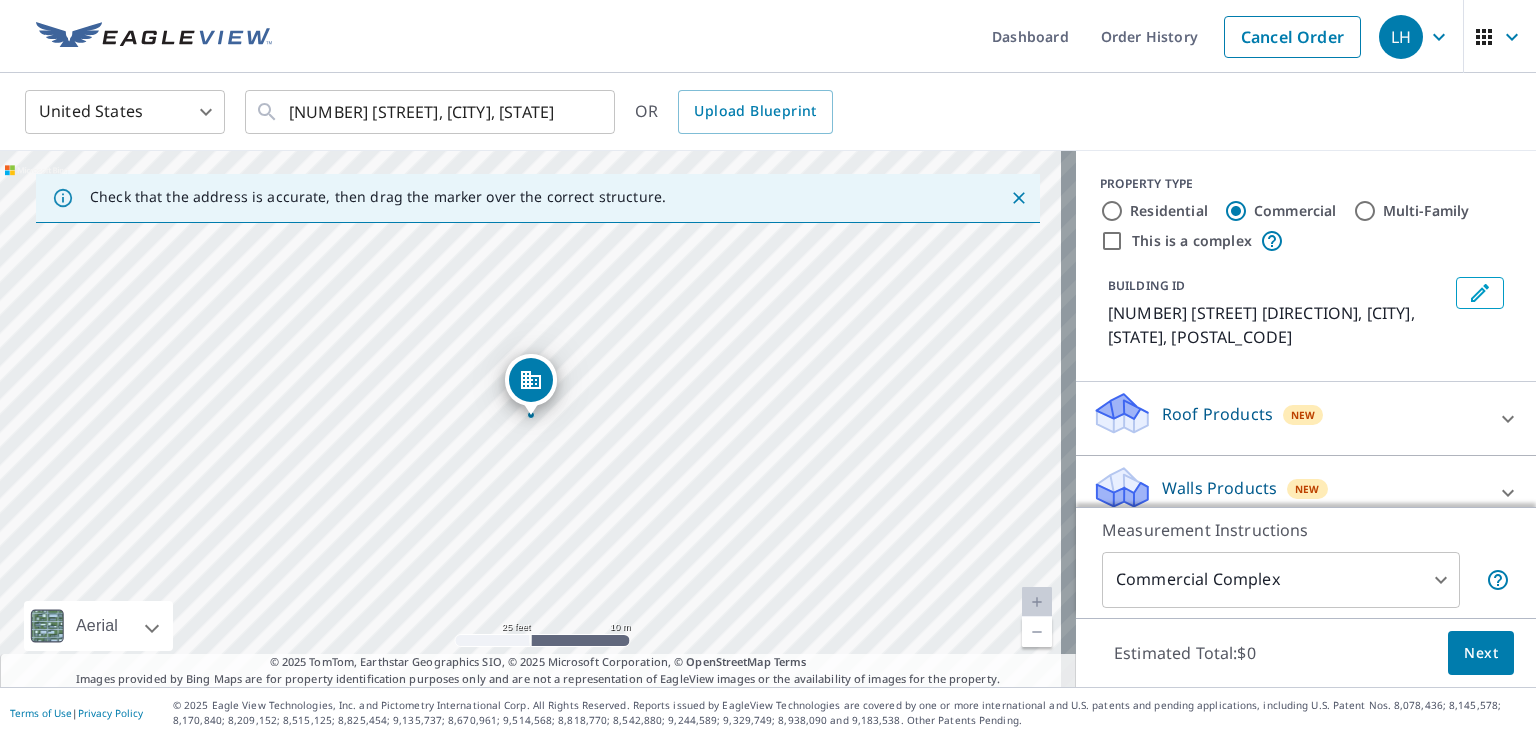 click on "[NUMBER] [STREET] [DIRECTION], [CITY], [STATE]" at bounding box center (768, 369) 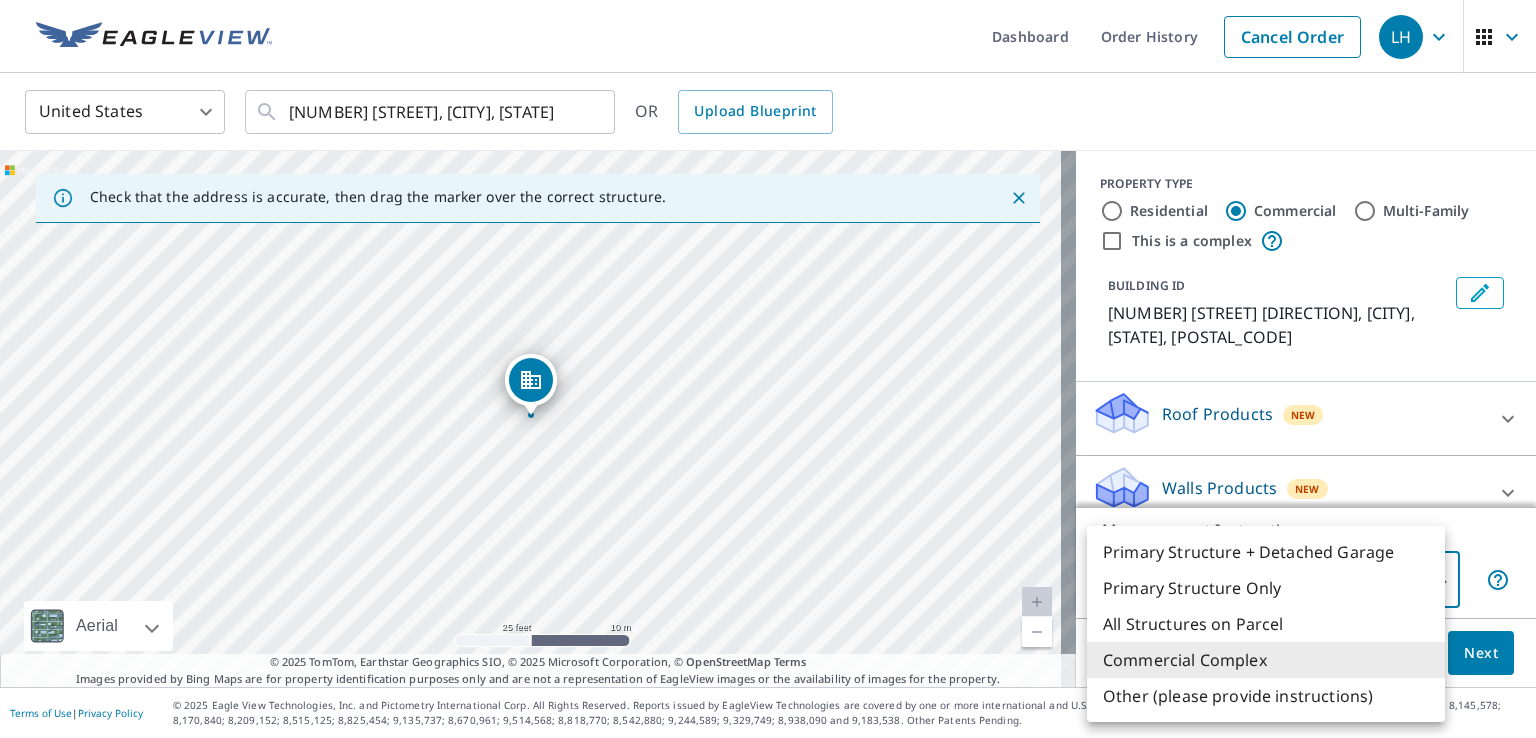 click on "Primary Structure Only" at bounding box center (1266, 588) 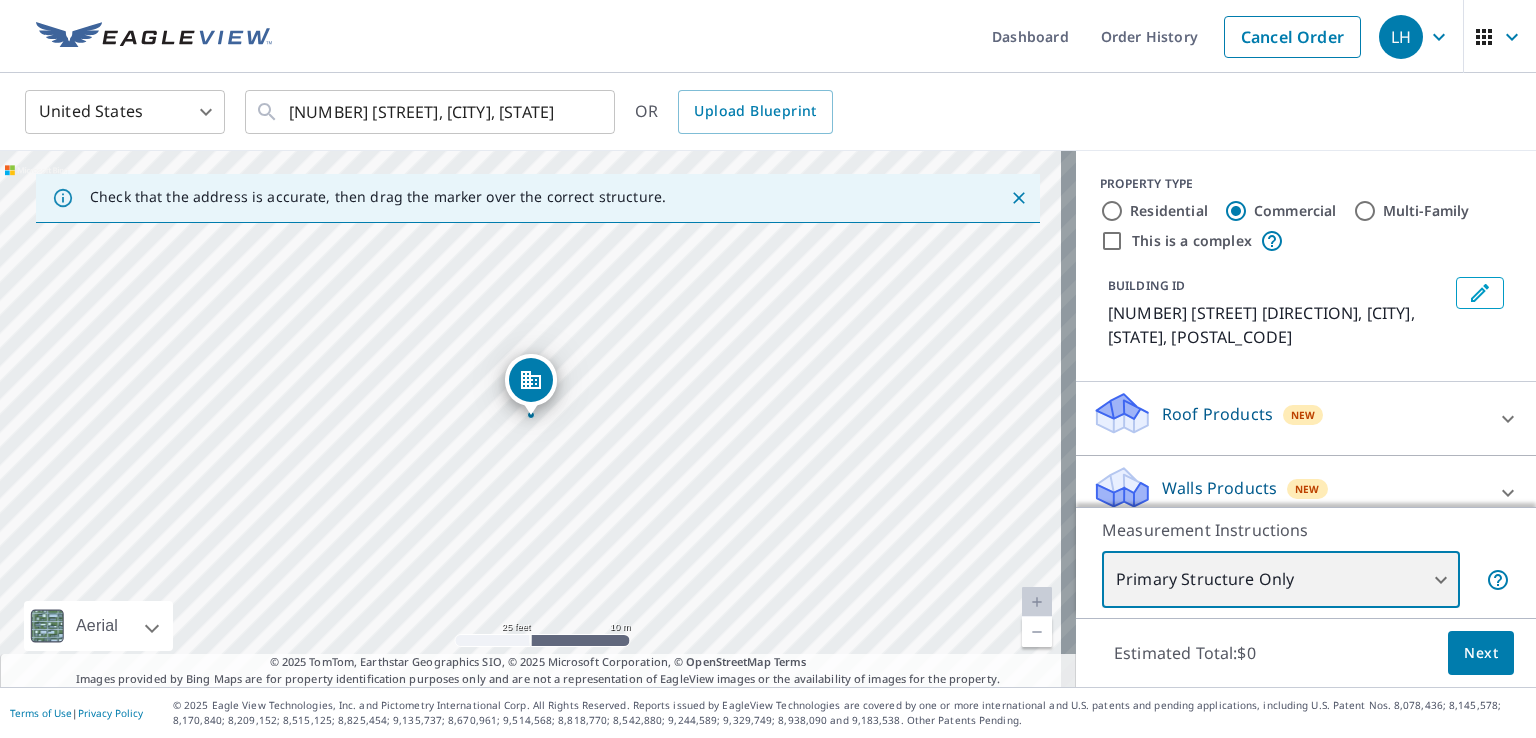 type on "2" 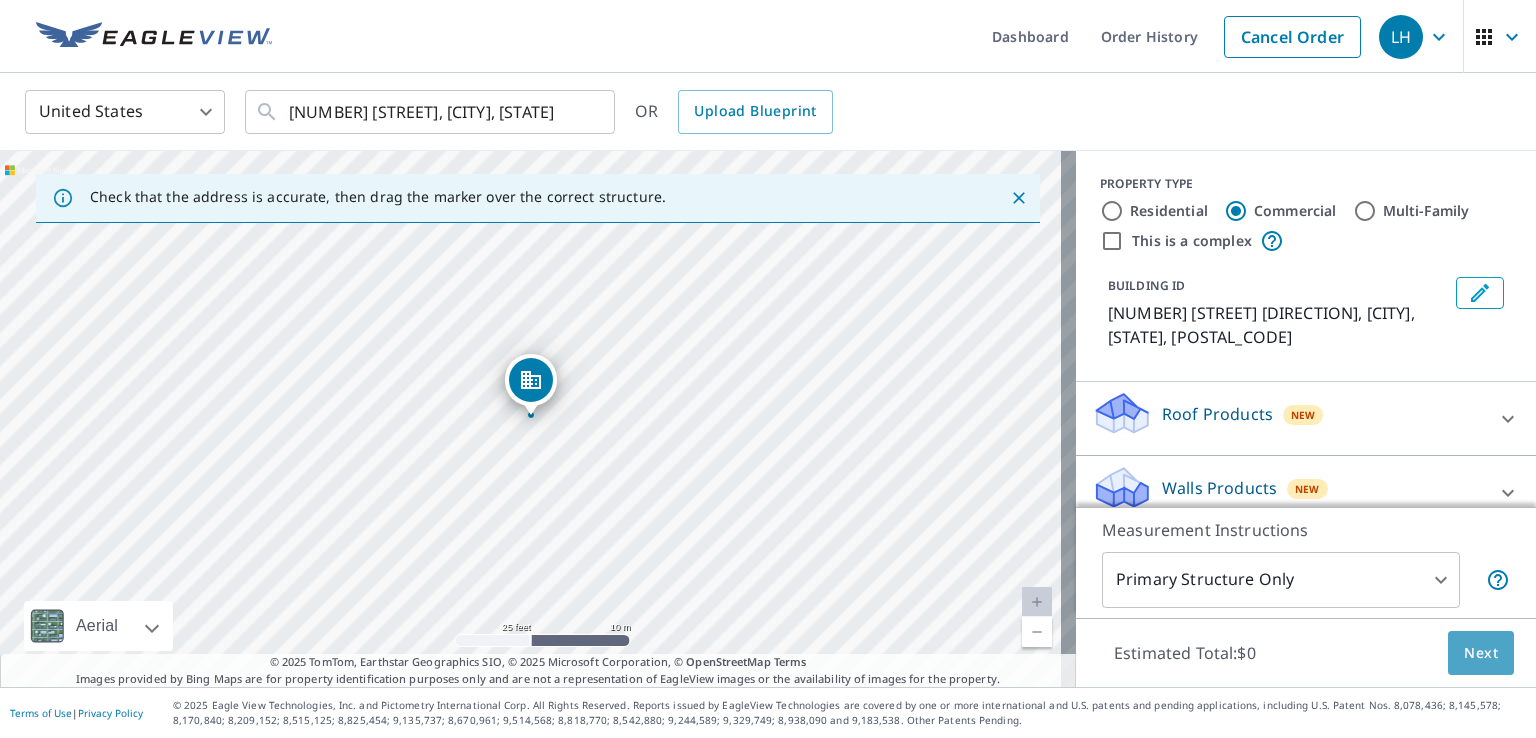 click on "Next" at bounding box center [1481, 653] 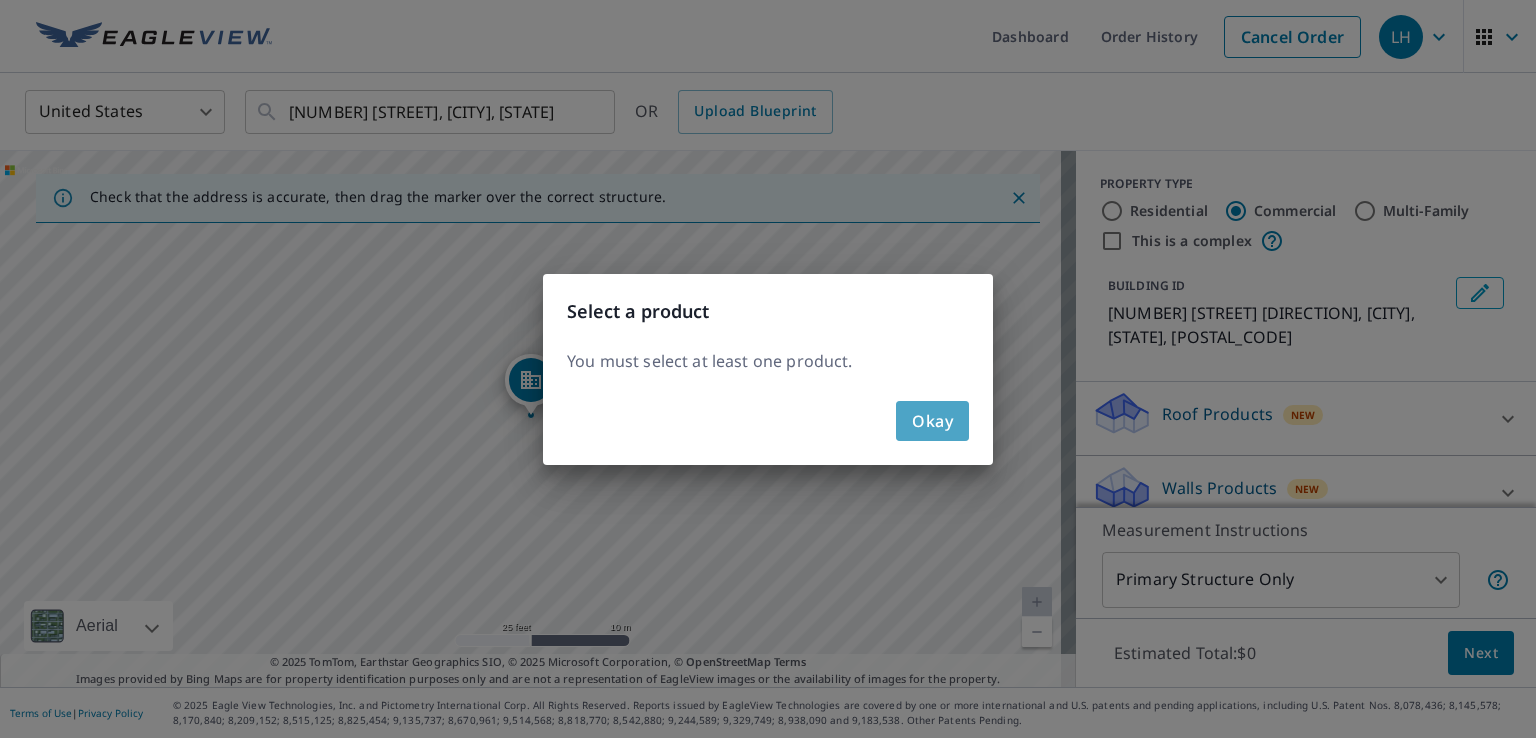 click on "Okay" at bounding box center (932, 421) 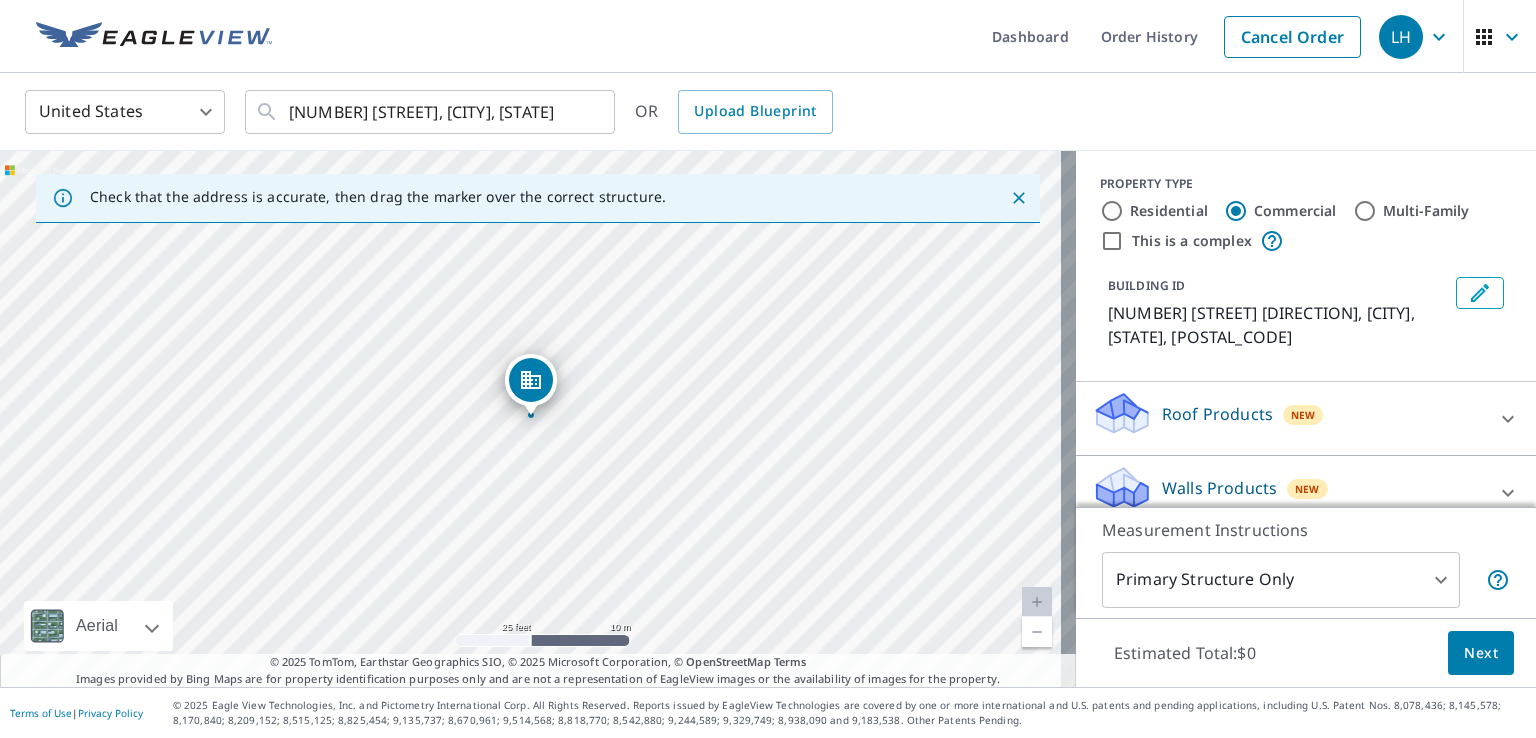 click 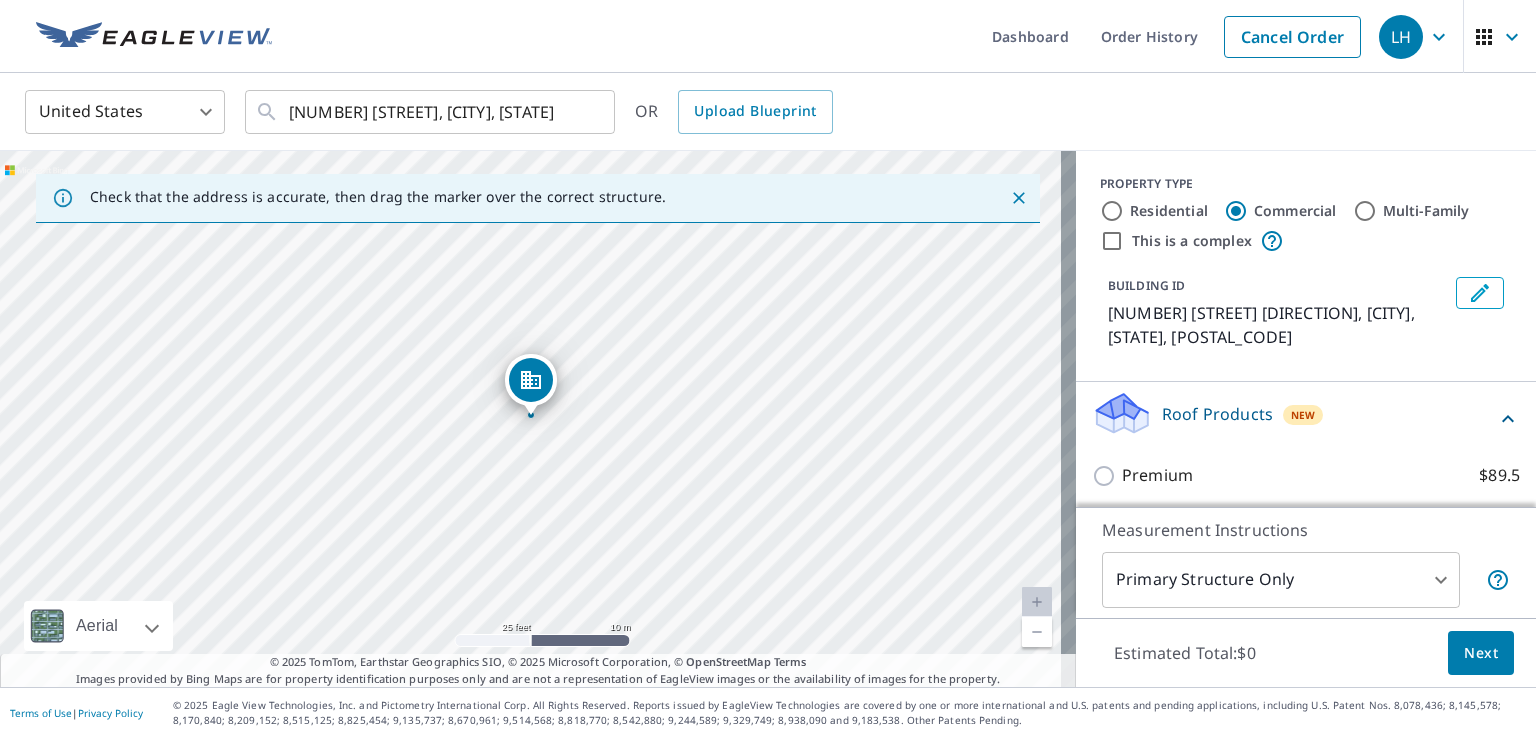 scroll, scrollTop: 100, scrollLeft: 0, axis: vertical 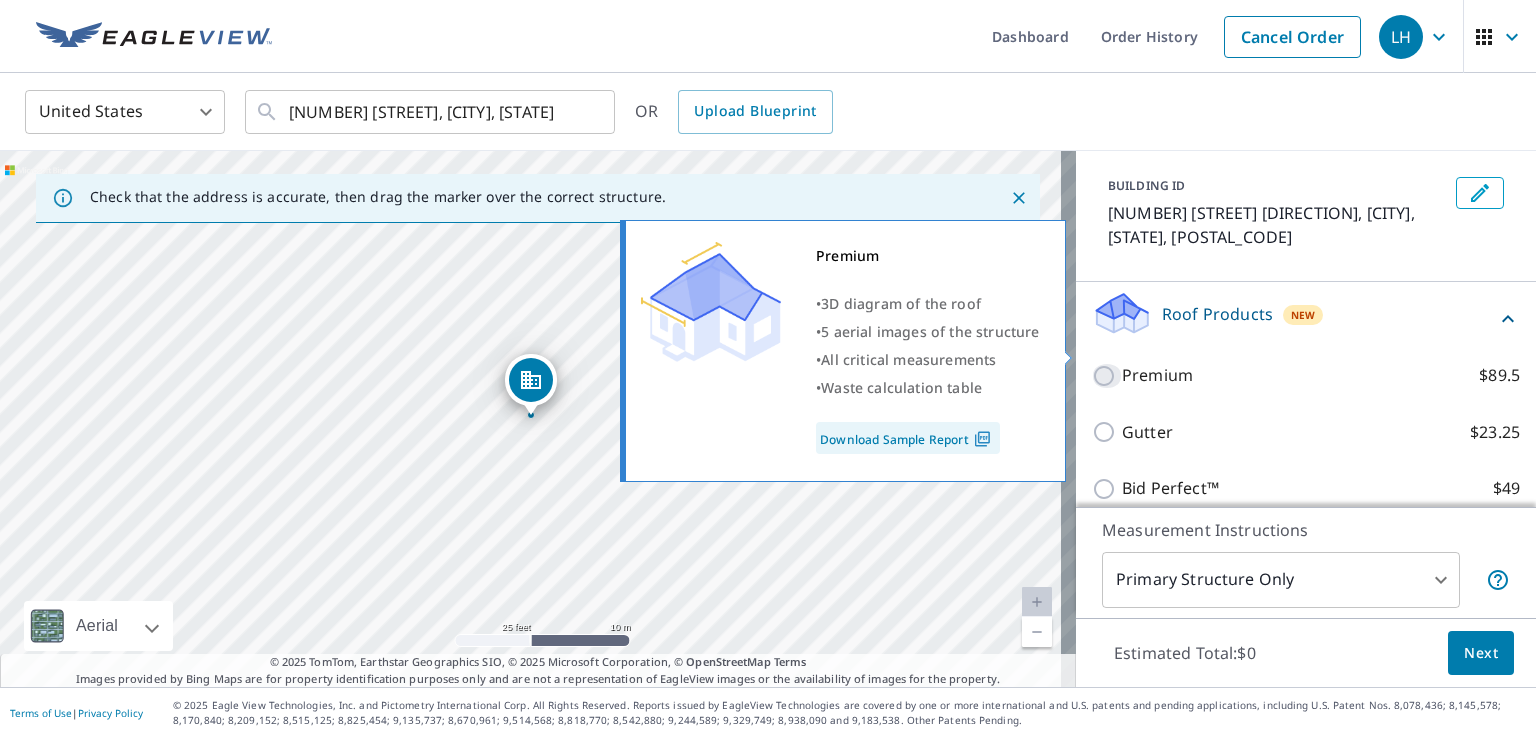click on "Premium $89.5" at bounding box center [1107, 376] 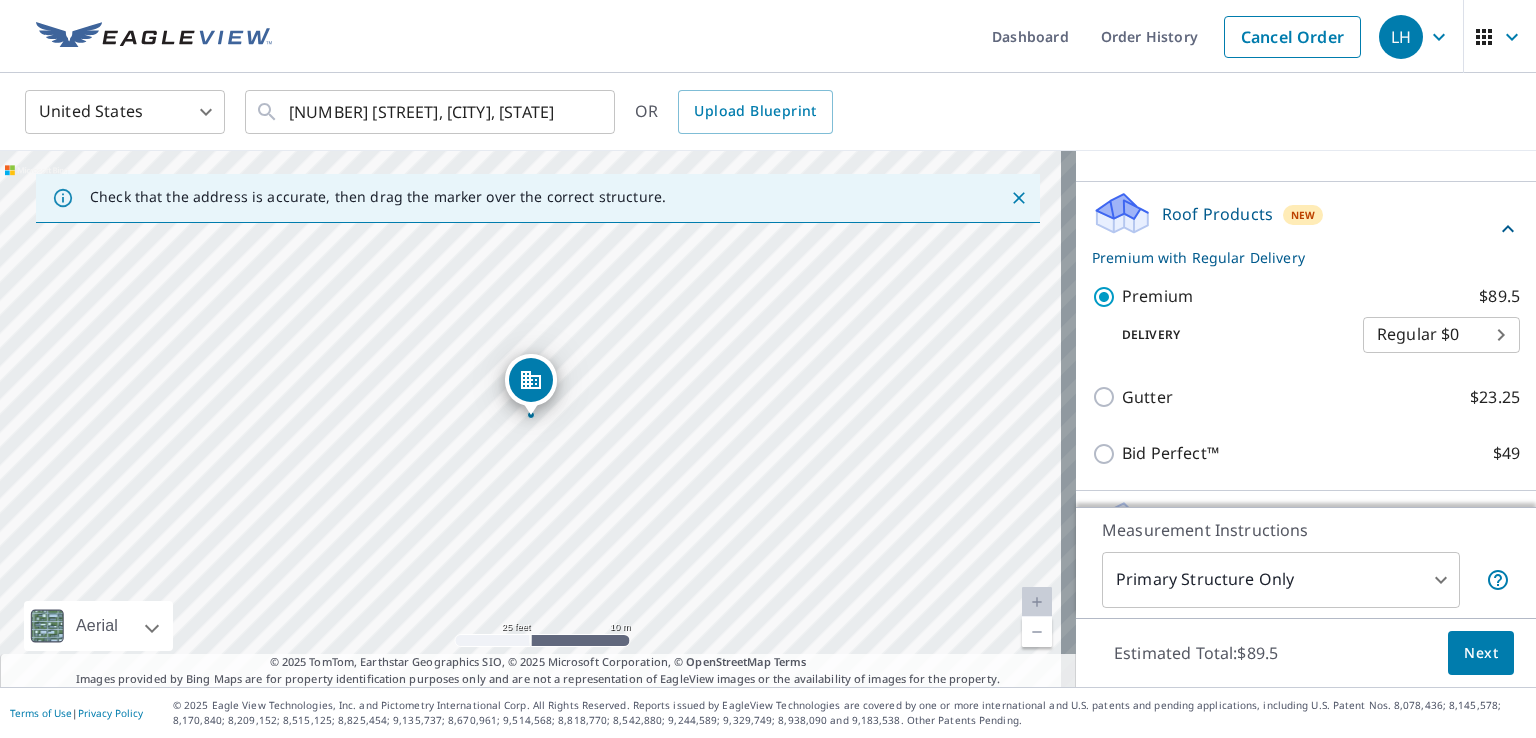 scroll, scrollTop: 232, scrollLeft: 0, axis: vertical 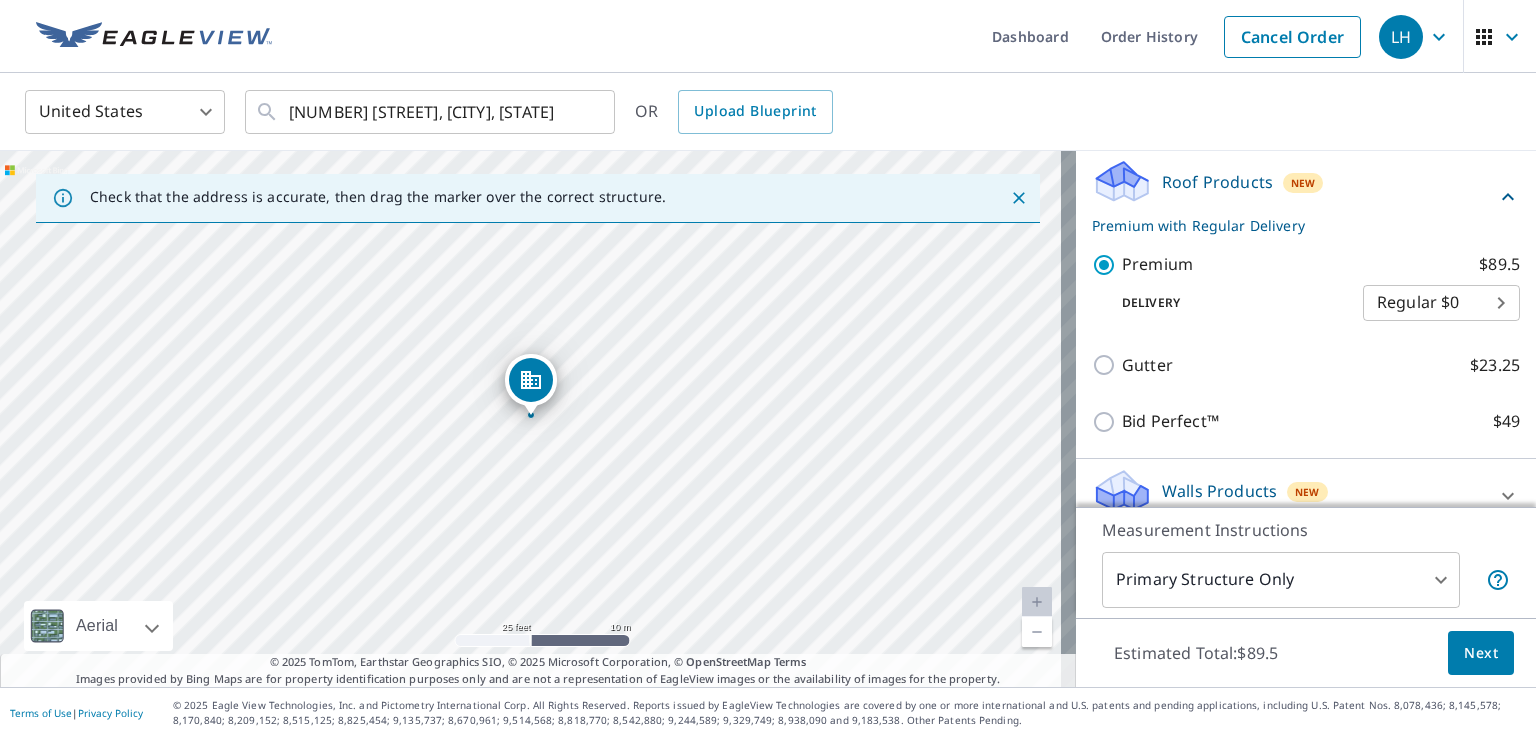click on "Next" at bounding box center (1481, 653) 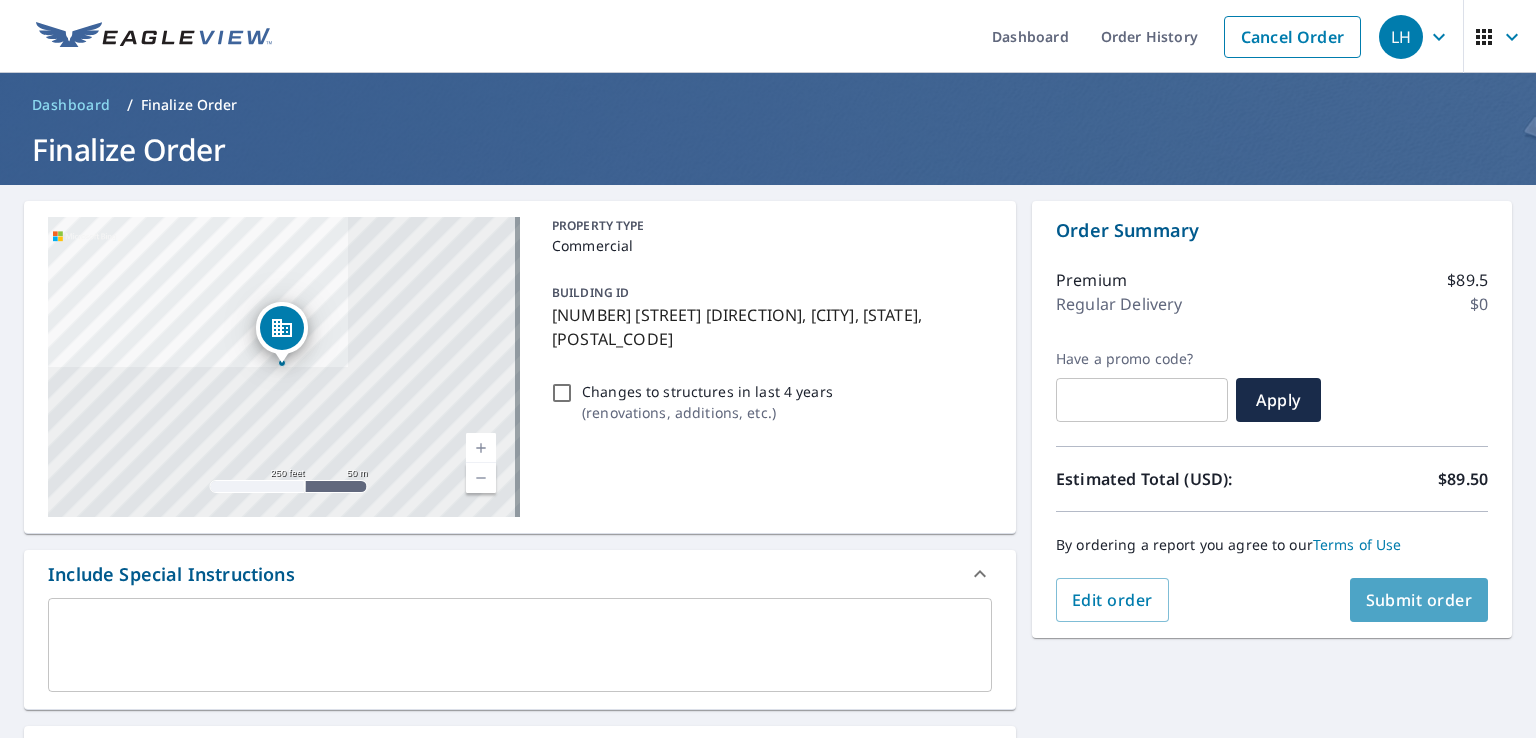 click on "Submit order" at bounding box center [1419, 600] 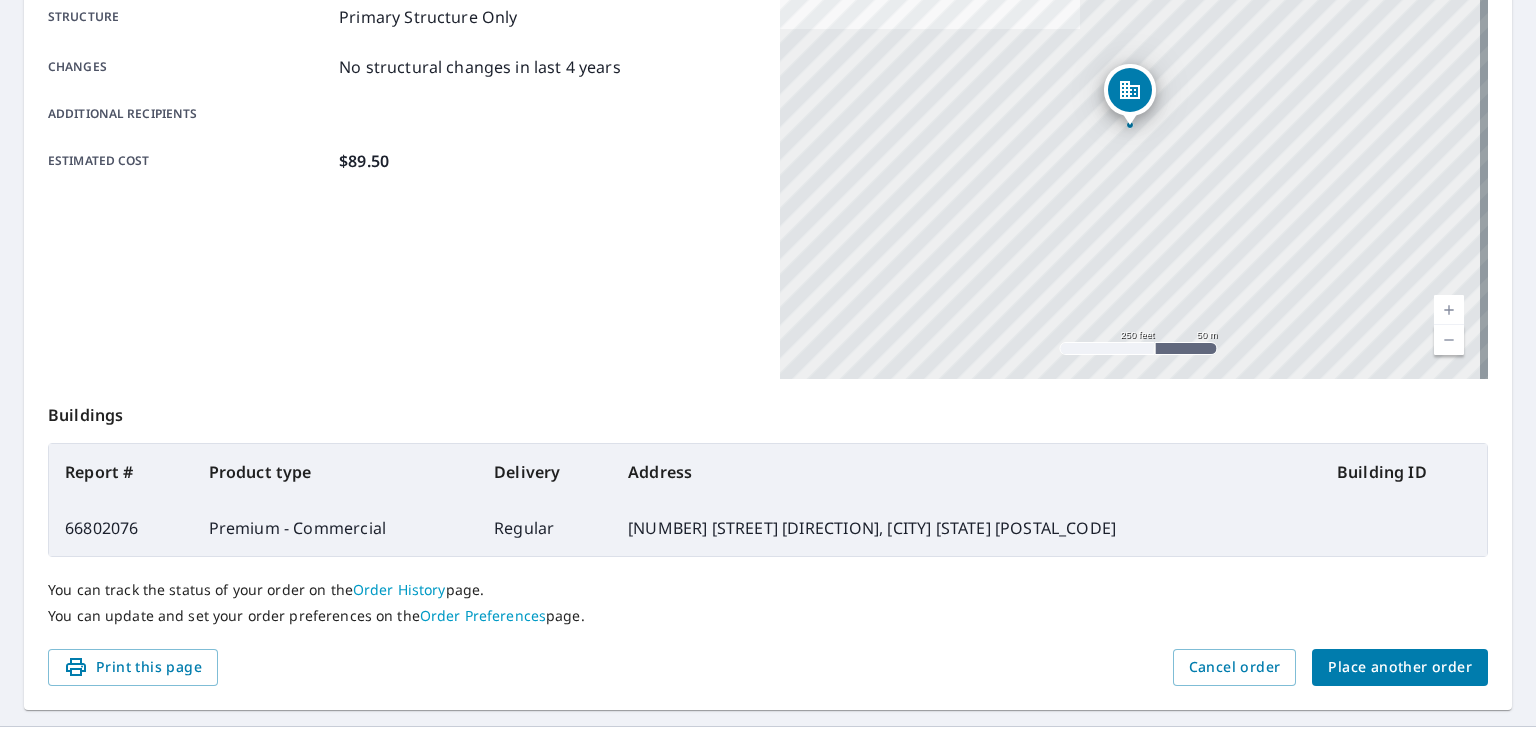 scroll, scrollTop: 438, scrollLeft: 0, axis: vertical 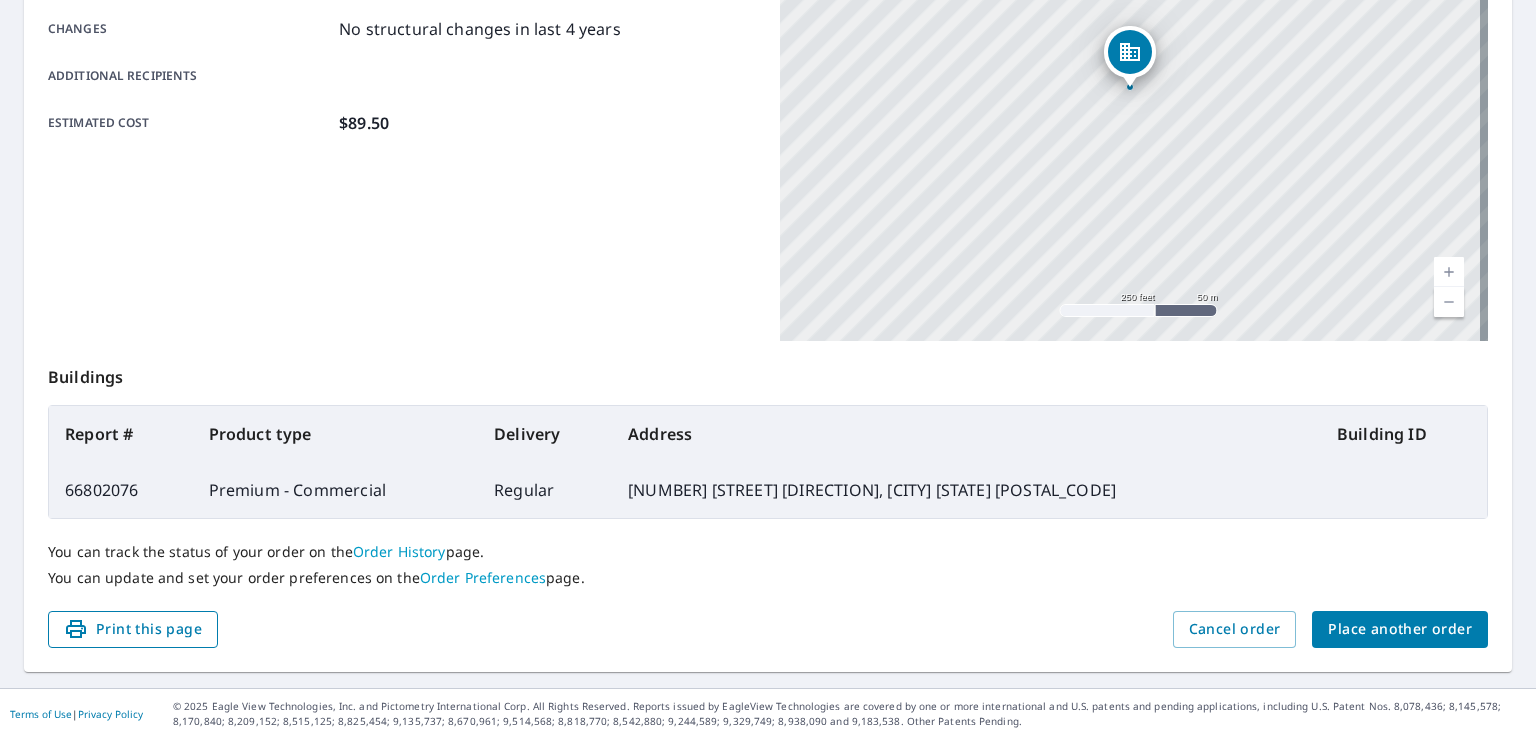 click on "Print this page" at bounding box center [133, 629] 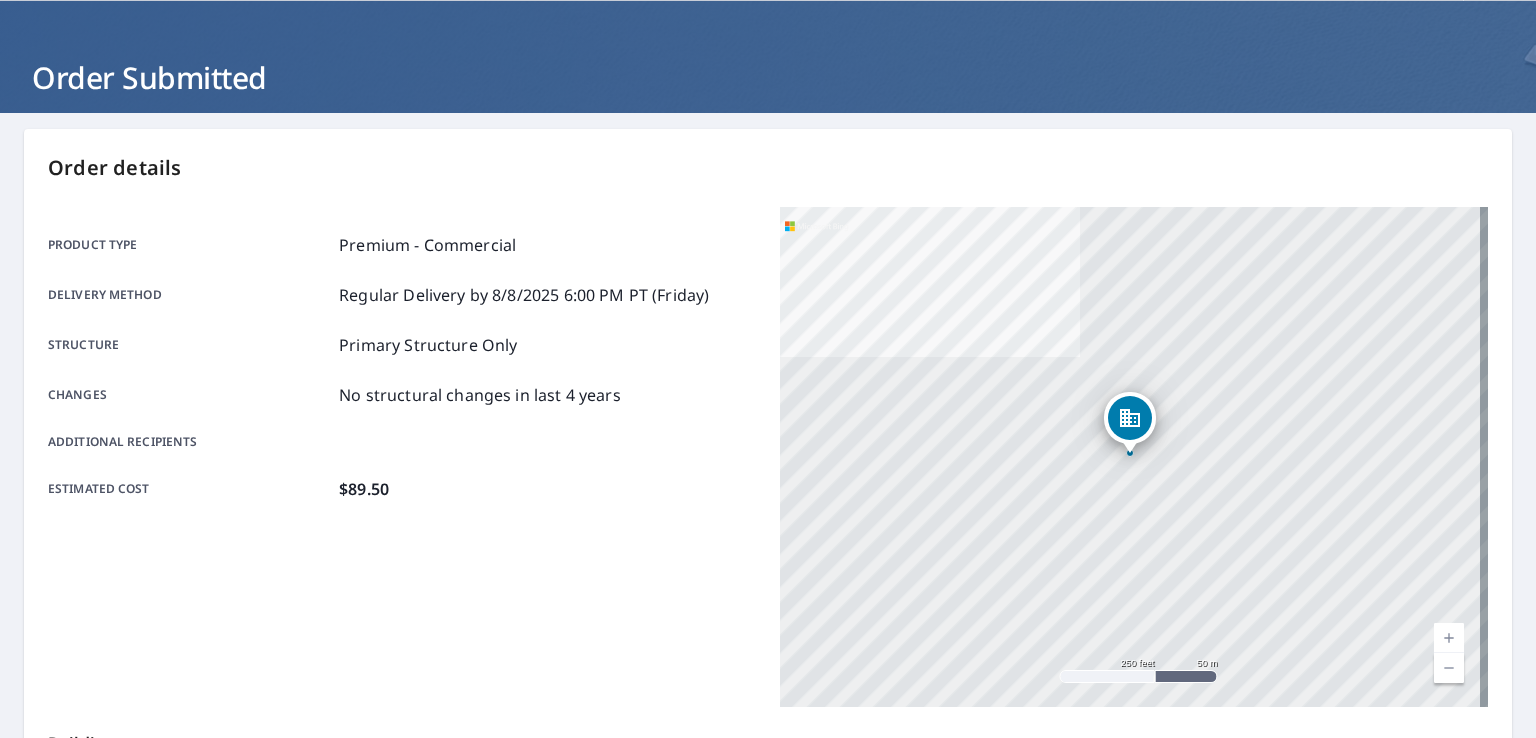 scroll, scrollTop: 38, scrollLeft: 0, axis: vertical 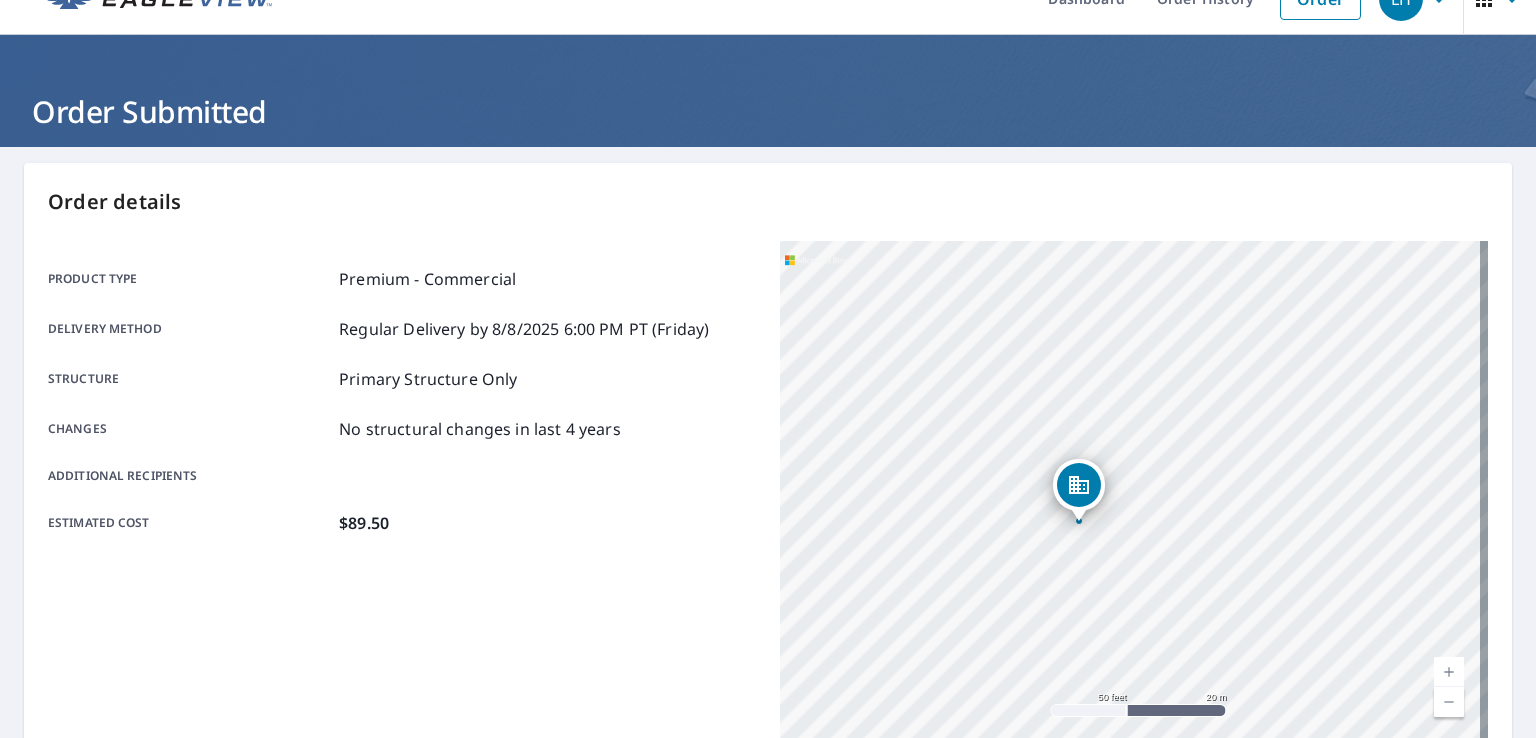 drag, startPoint x: 984, startPoint y: 361, endPoint x: 1090, endPoint y: 598, distance: 259.62473 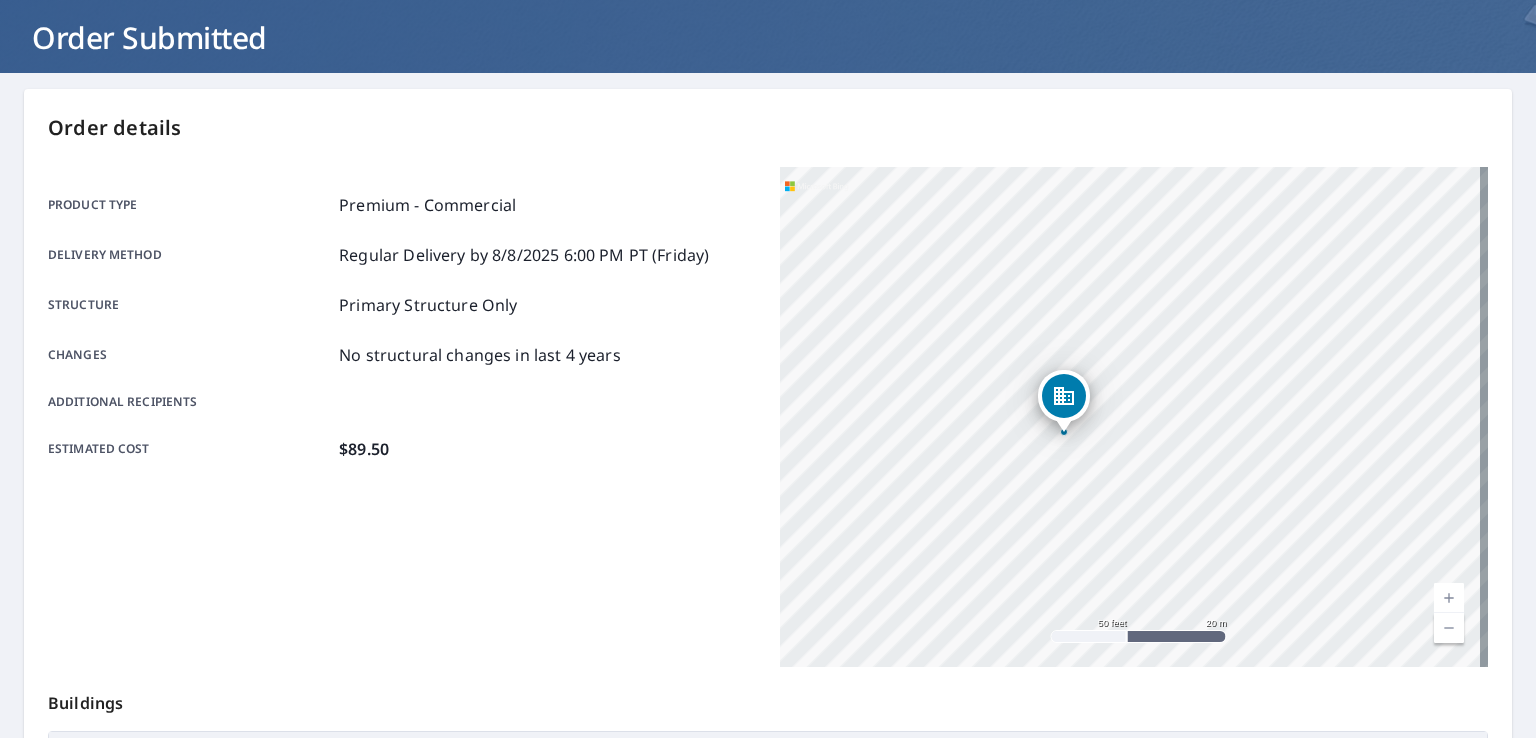 scroll, scrollTop: 0, scrollLeft: 0, axis: both 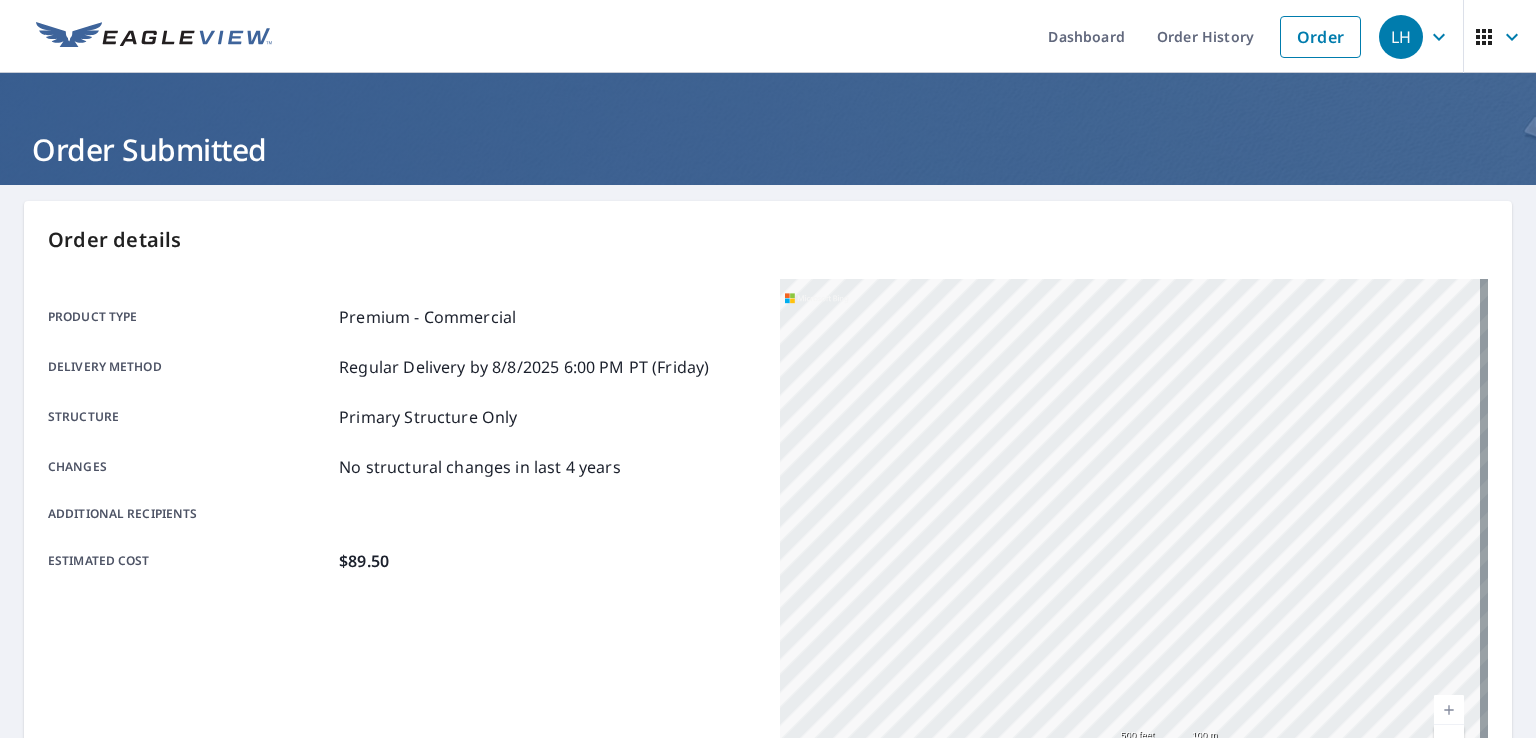 drag, startPoint x: 1281, startPoint y: 605, endPoint x: 836, endPoint y: 503, distance: 456.54025 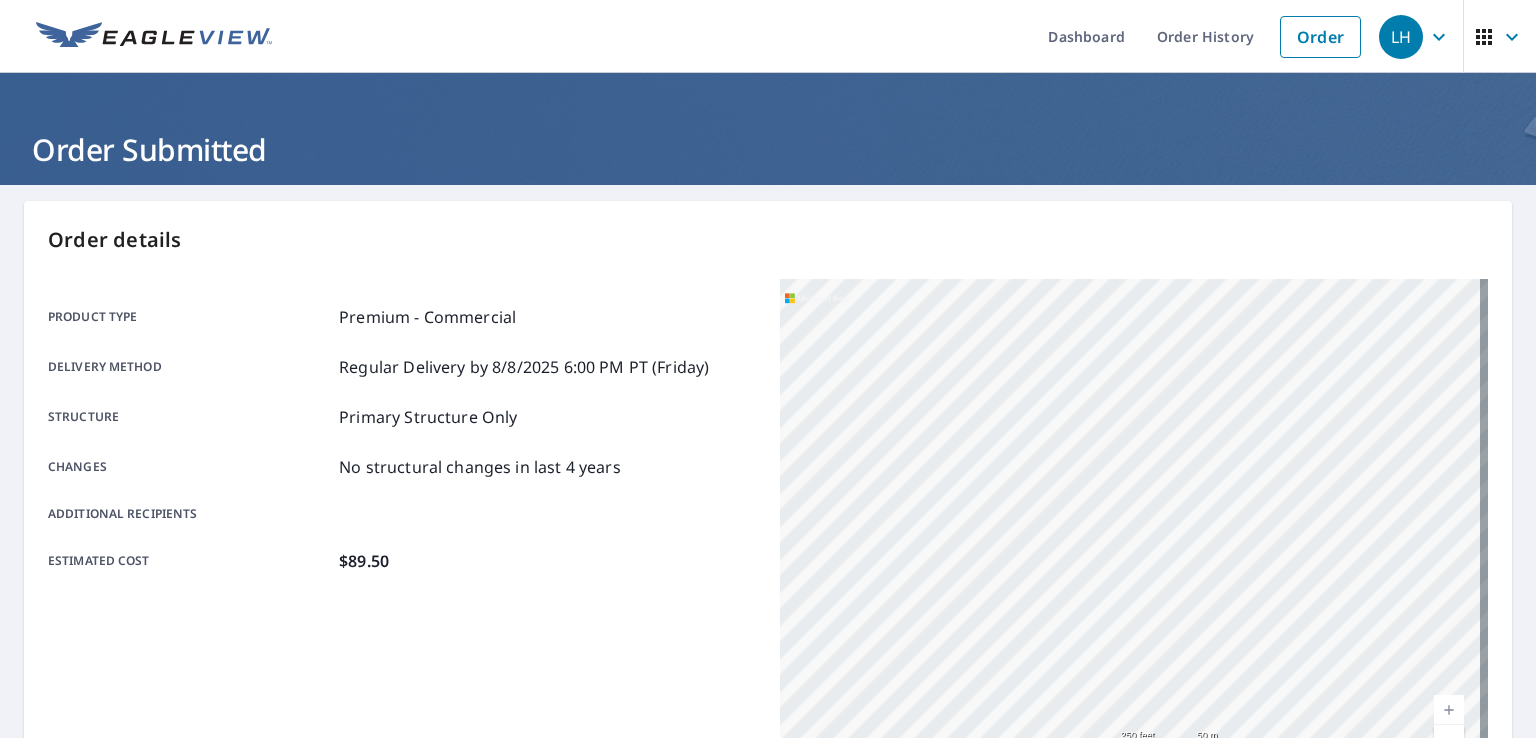 drag, startPoint x: 1374, startPoint y: 582, endPoint x: 1179, endPoint y: 459, distance: 230.55151 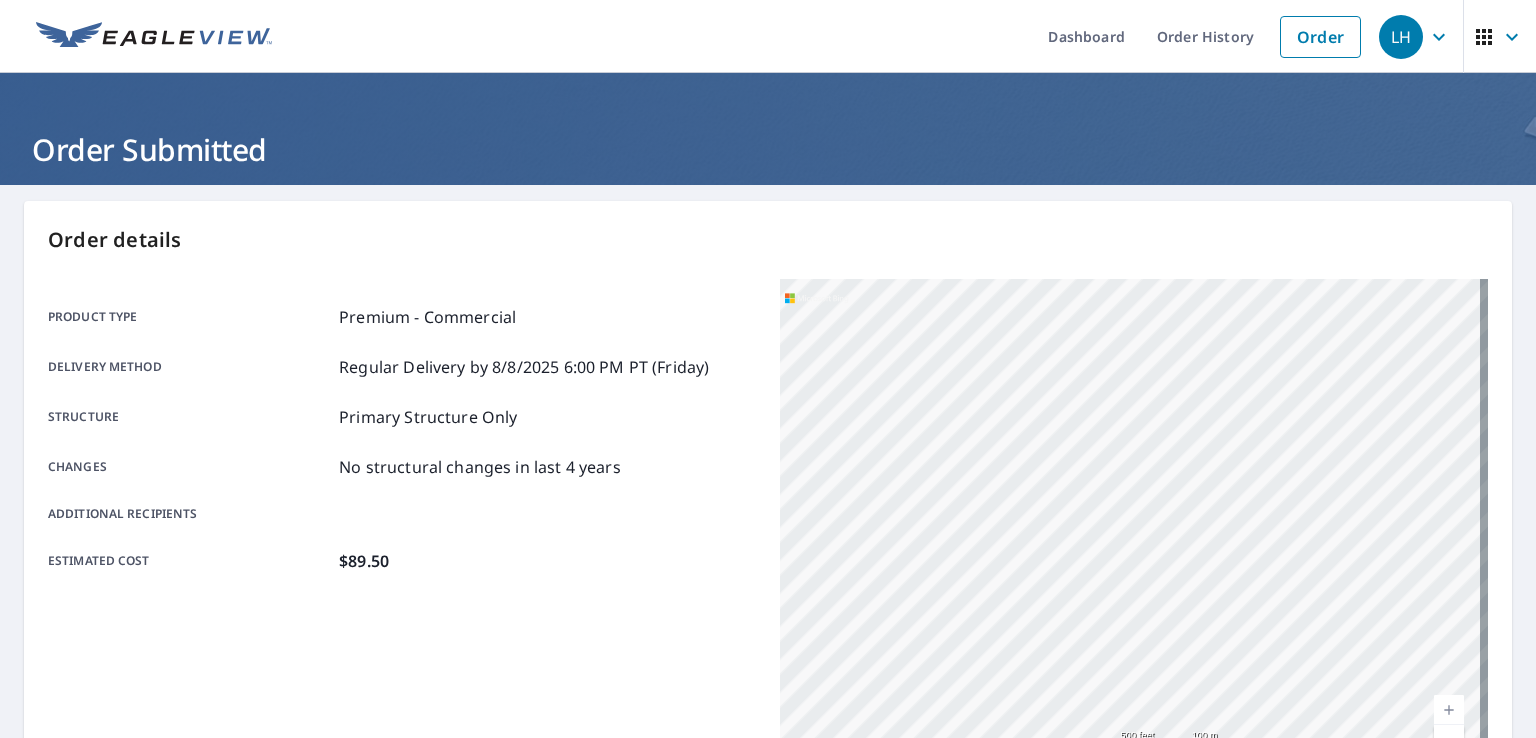 drag, startPoint x: 1283, startPoint y: 389, endPoint x: 1267, endPoint y: 441, distance: 54.405884 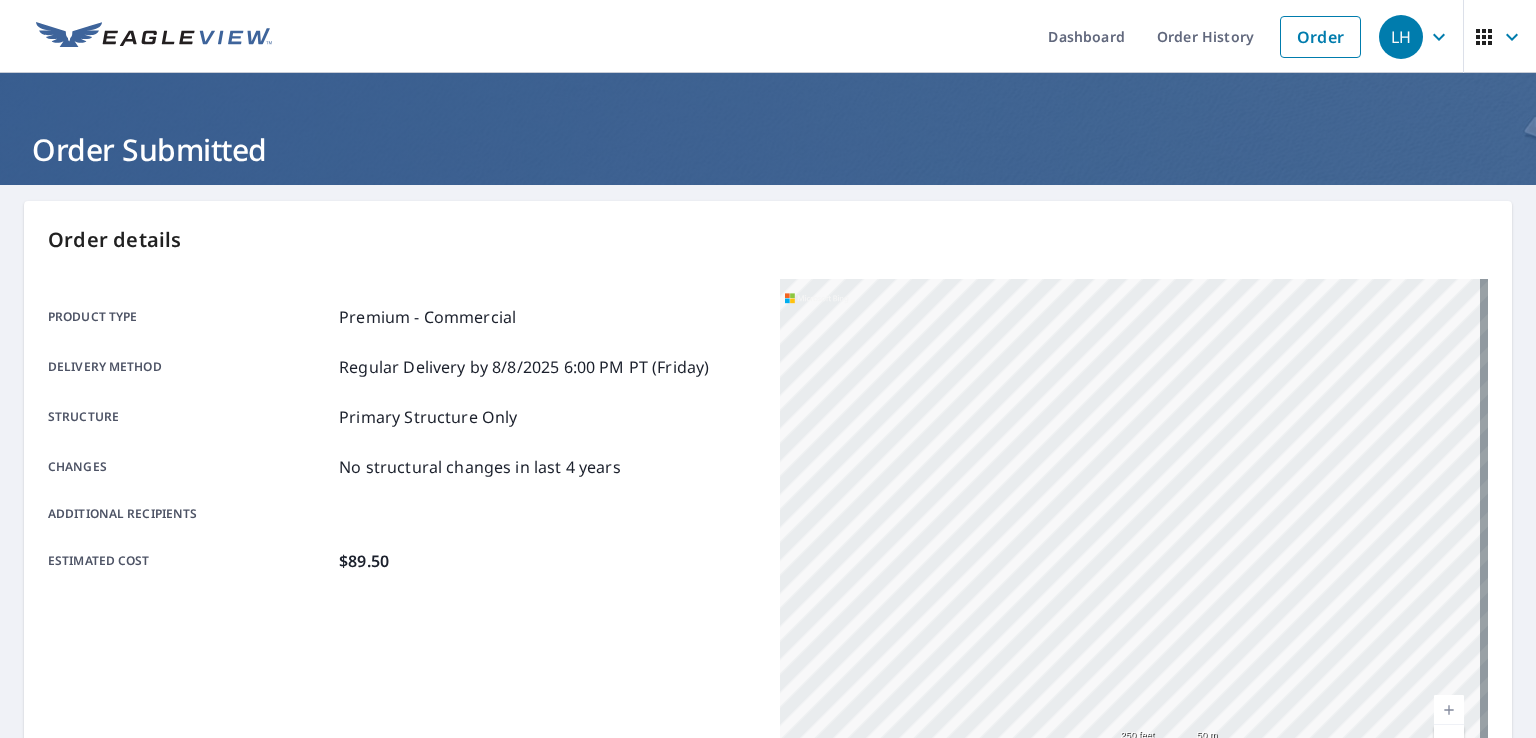 drag, startPoint x: 1282, startPoint y: 608, endPoint x: 1278, endPoint y: 585, distance: 23.345236 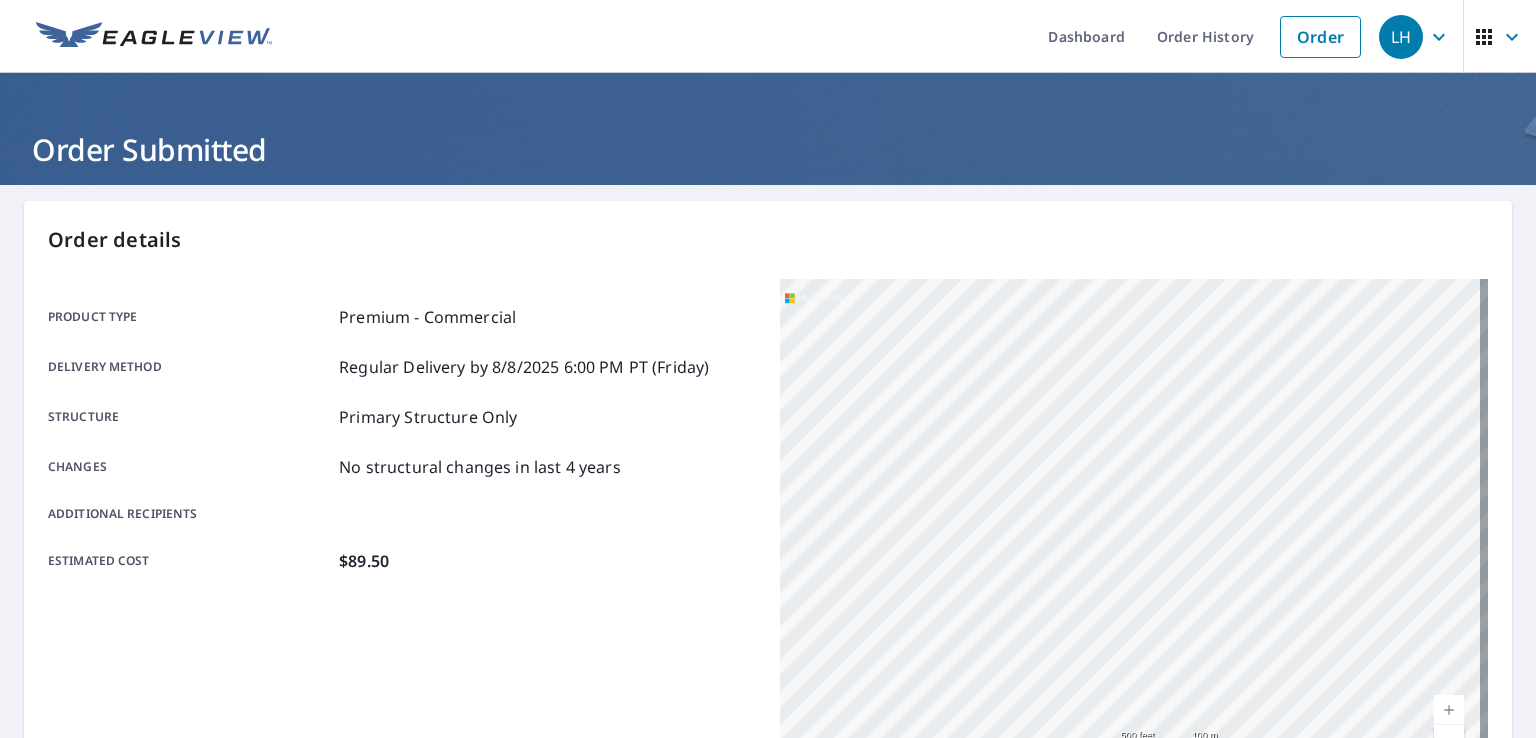 click on "[NUMBER] [STREET] [DIRECTION] [CITY], [STATE] [POSTAL_CODE]" at bounding box center (1134, 529) 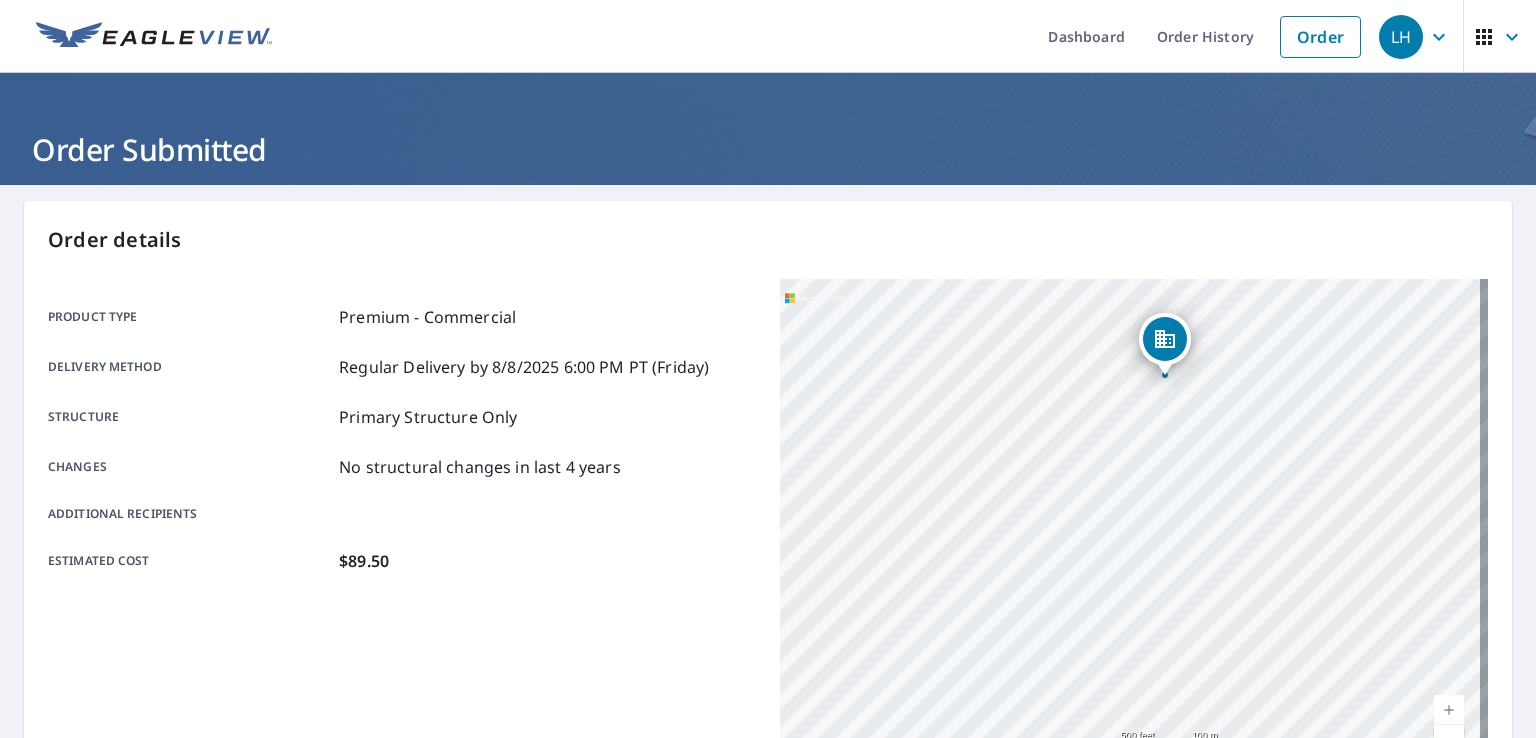 drag, startPoint x: 1052, startPoint y: 525, endPoint x: 1165, endPoint y: 678, distance: 190.20515 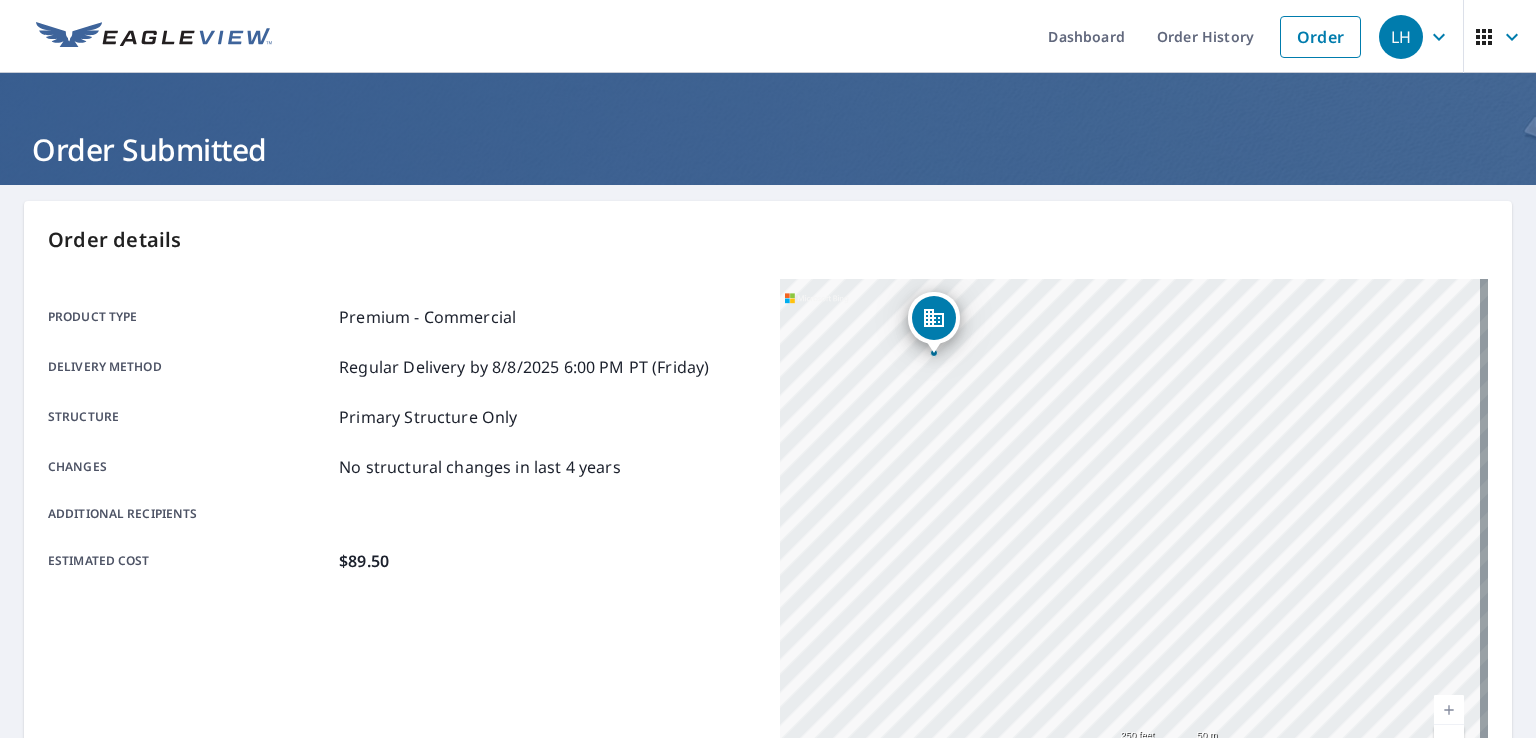 drag, startPoint x: 1056, startPoint y: 495, endPoint x: 844, endPoint y: 682, distance: 282.68887 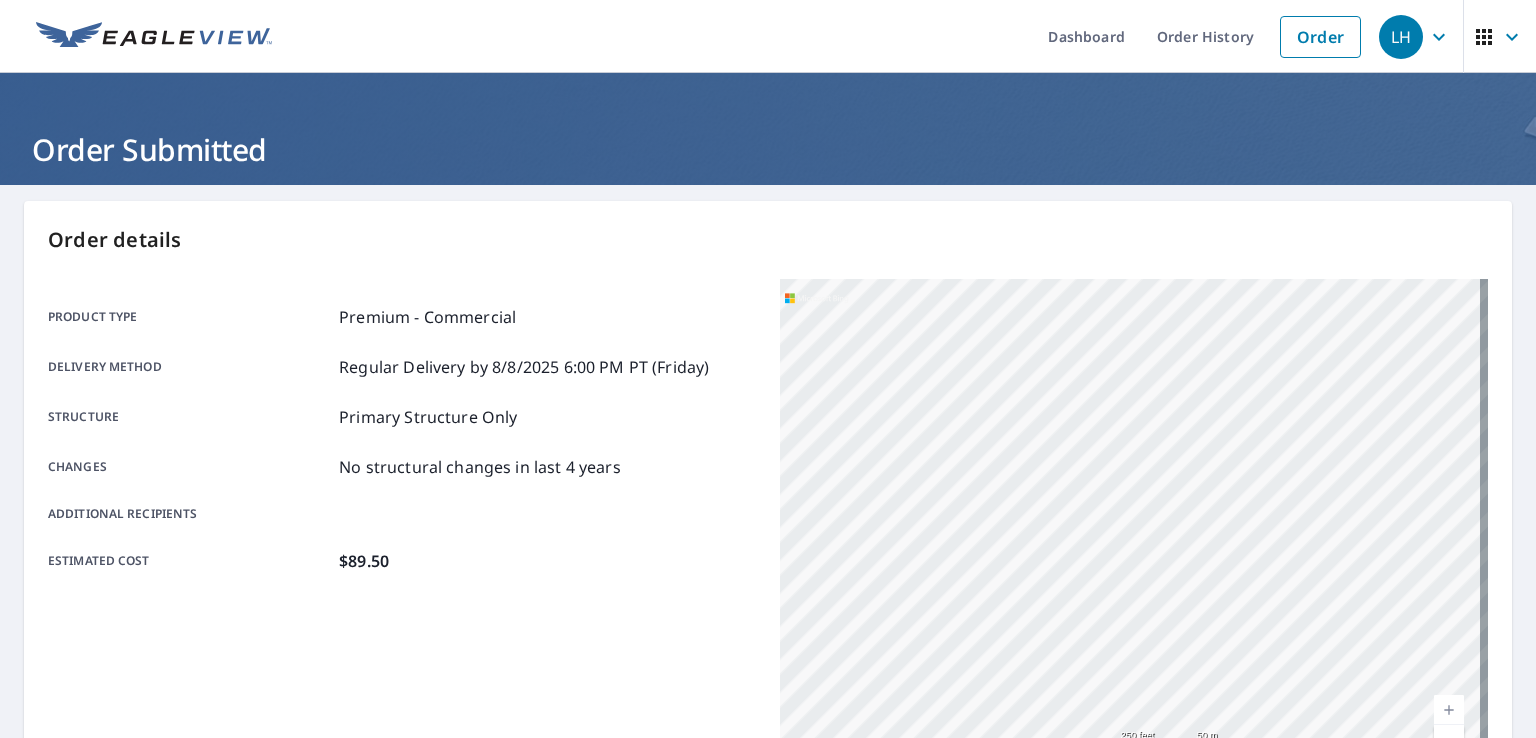 drag, startPoint x: 1417, startPoint y: 565, endPoint x: 712, endPoint y: 557, distance: 705.0454 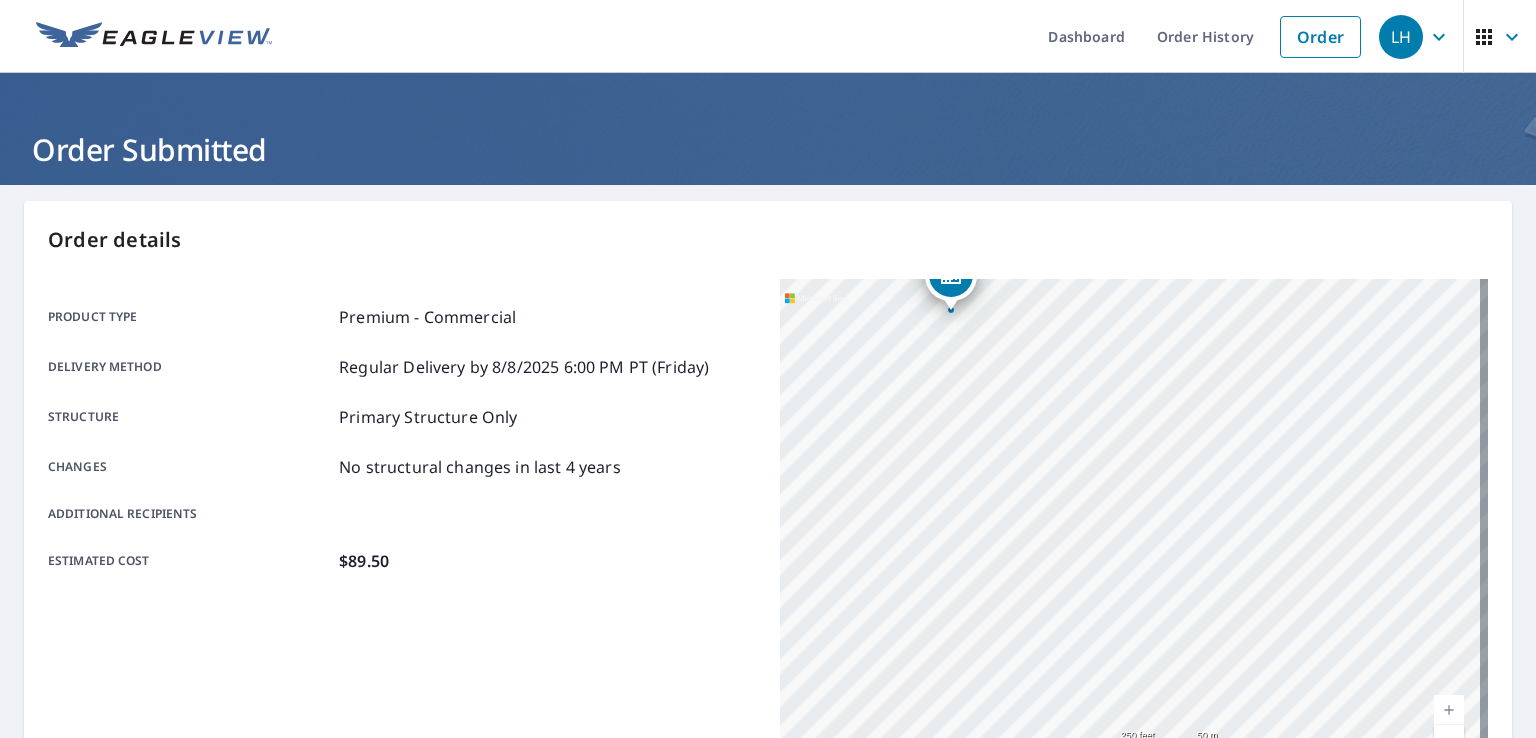 drag, startPoint x: 1438, startPoint y: 522, endPoint x: 1012, endPoint y: 514, distance: 426.0751 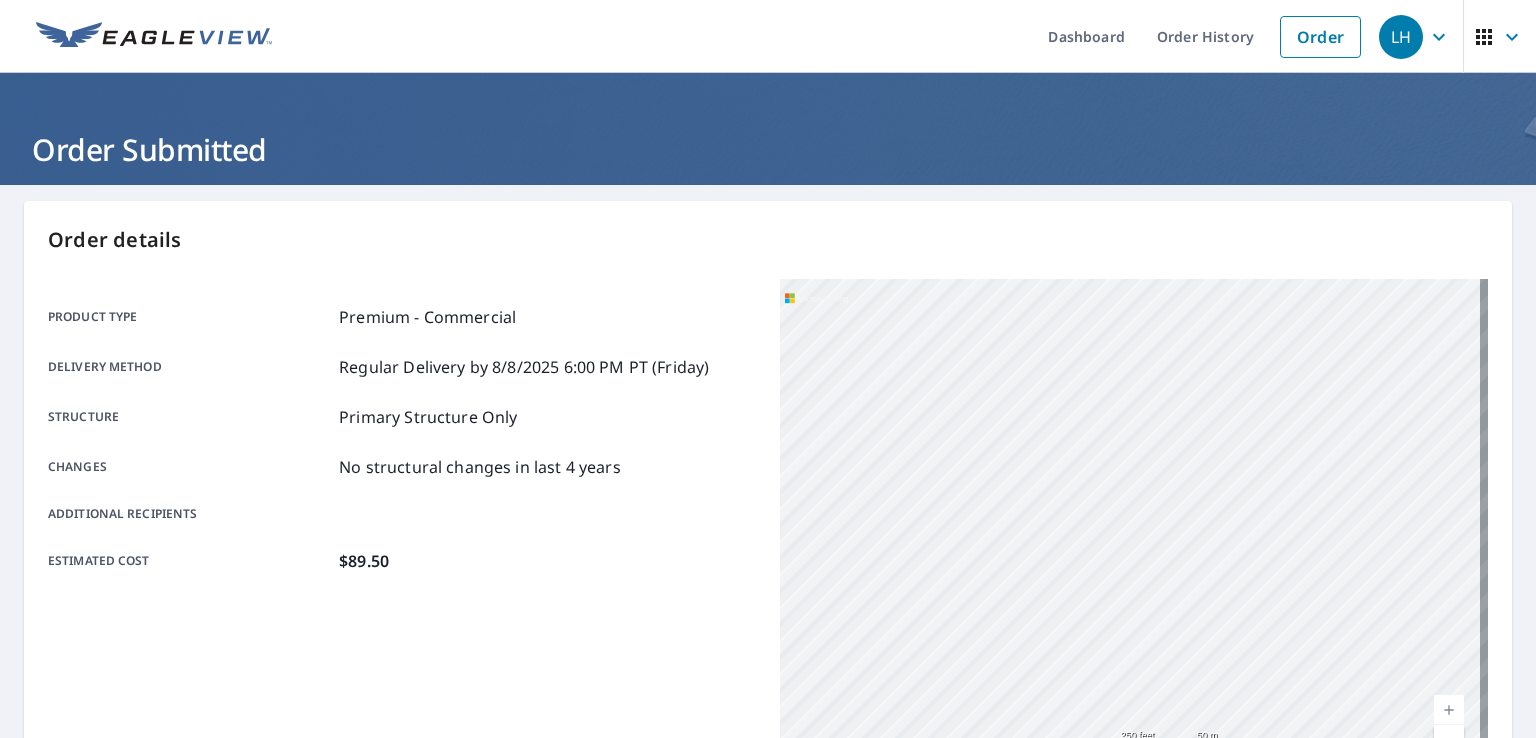 drag, startPoint x: 1432, startPoint y: 538, endPoint x: 1068, endPoint y: 536, distance: 364.0055 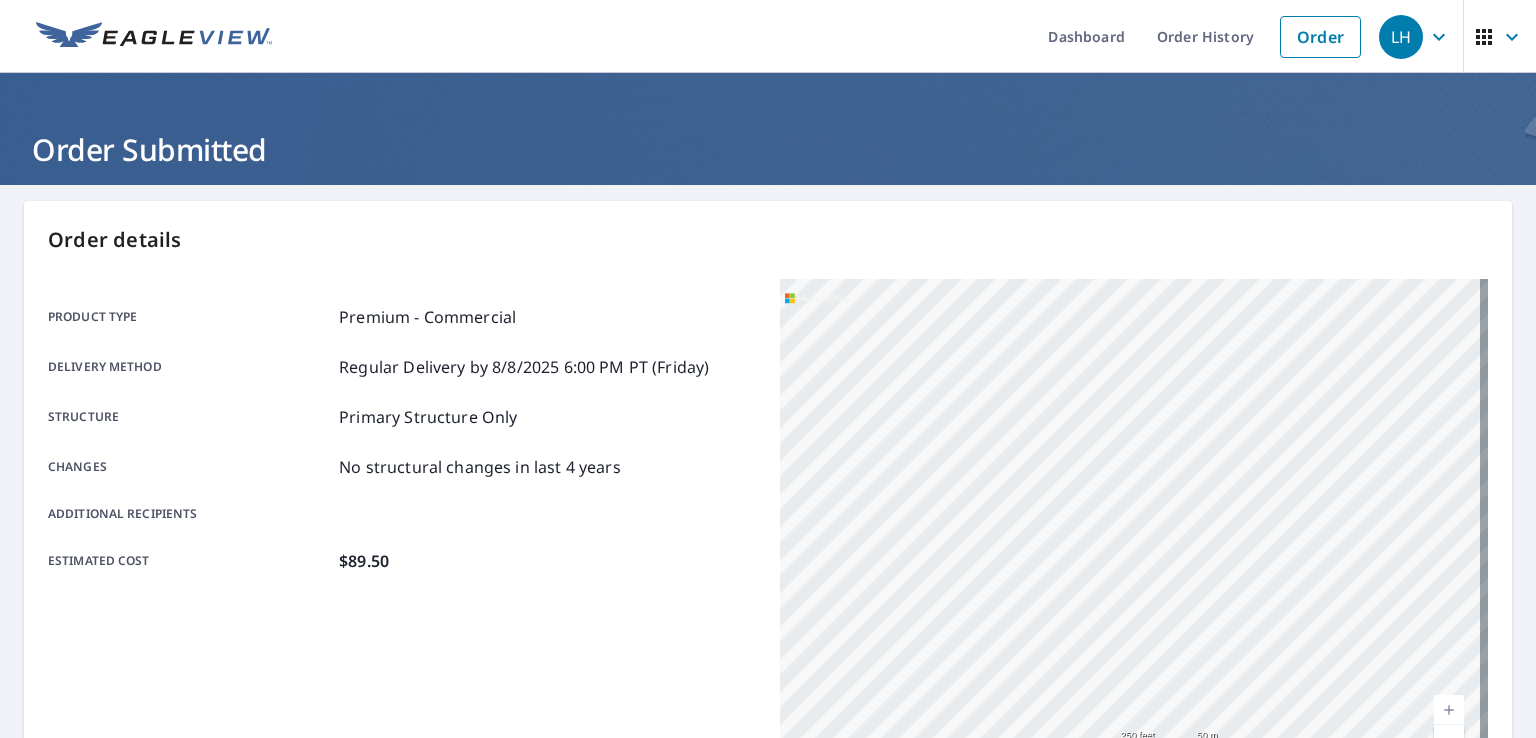 drag, startPoint x: 1432, startPoint y: 564, endPoint x: 1065, endPoint y: 378, distance: 411.4426 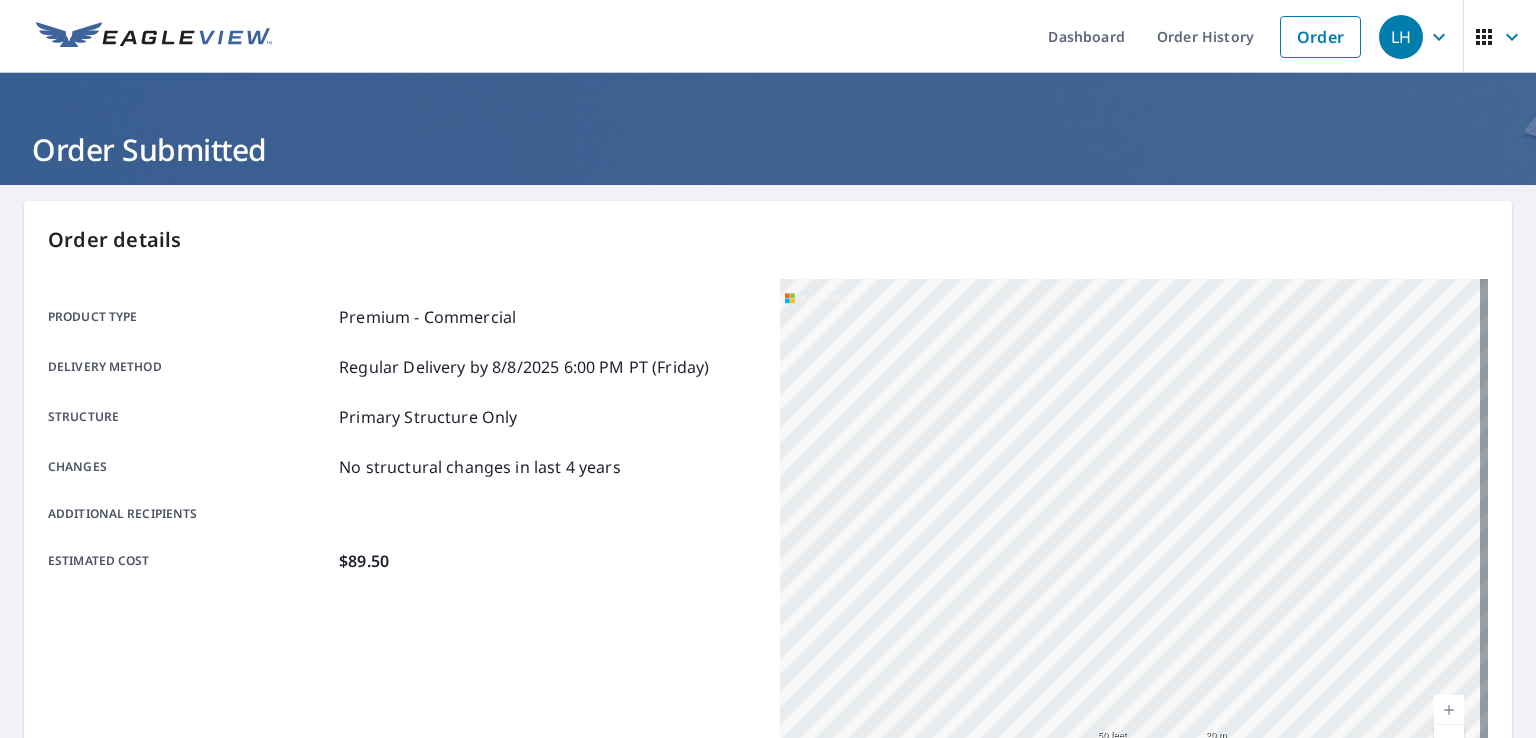 click on "[NUMBER] [STREET] [DIRECTION] [CITY], [STATE] [POSTAL_CODE]" at bounding box center (1134, 529) 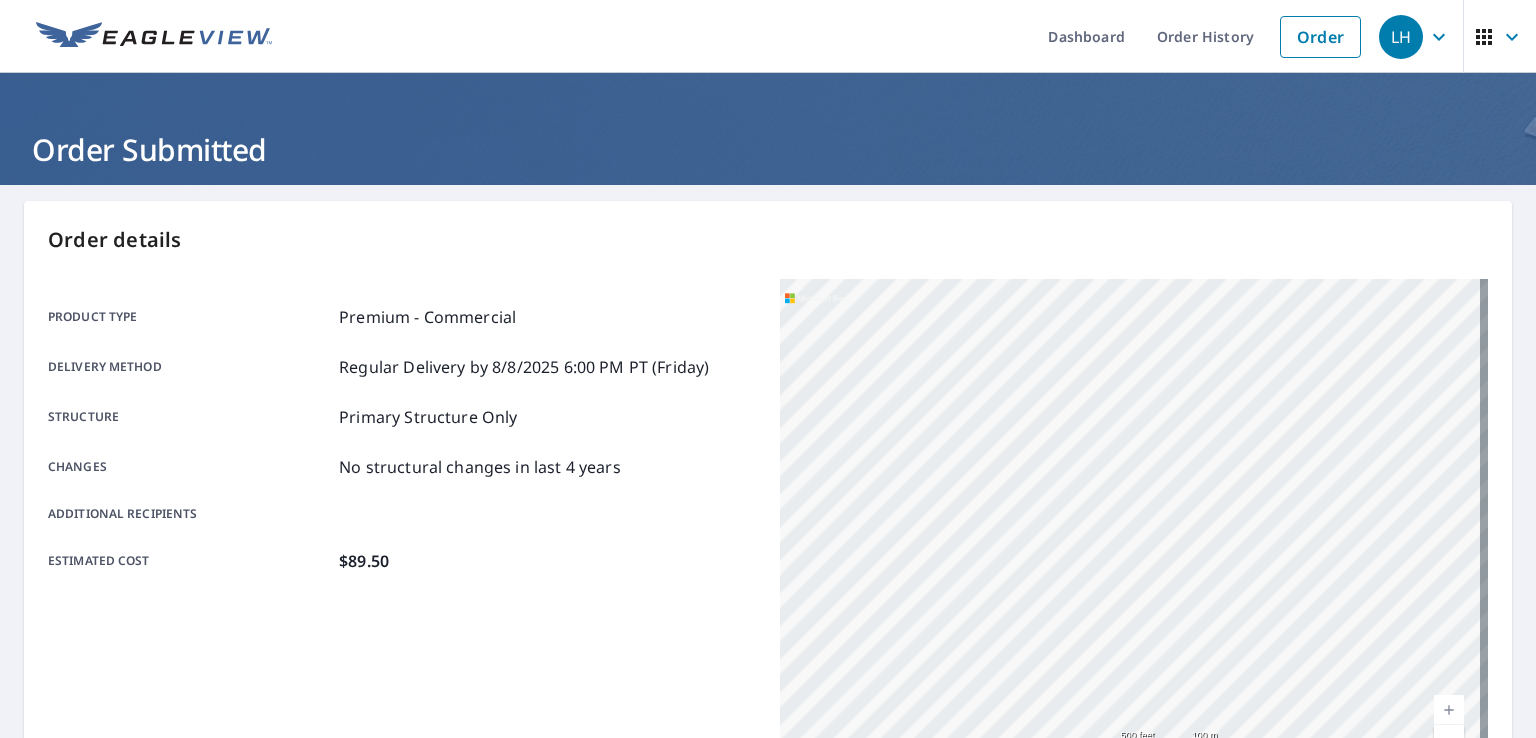 drag, startPoint x: 1409, startPoint y: 551, endPoint x: 492, endPoint y: 360, distance: 936.6803 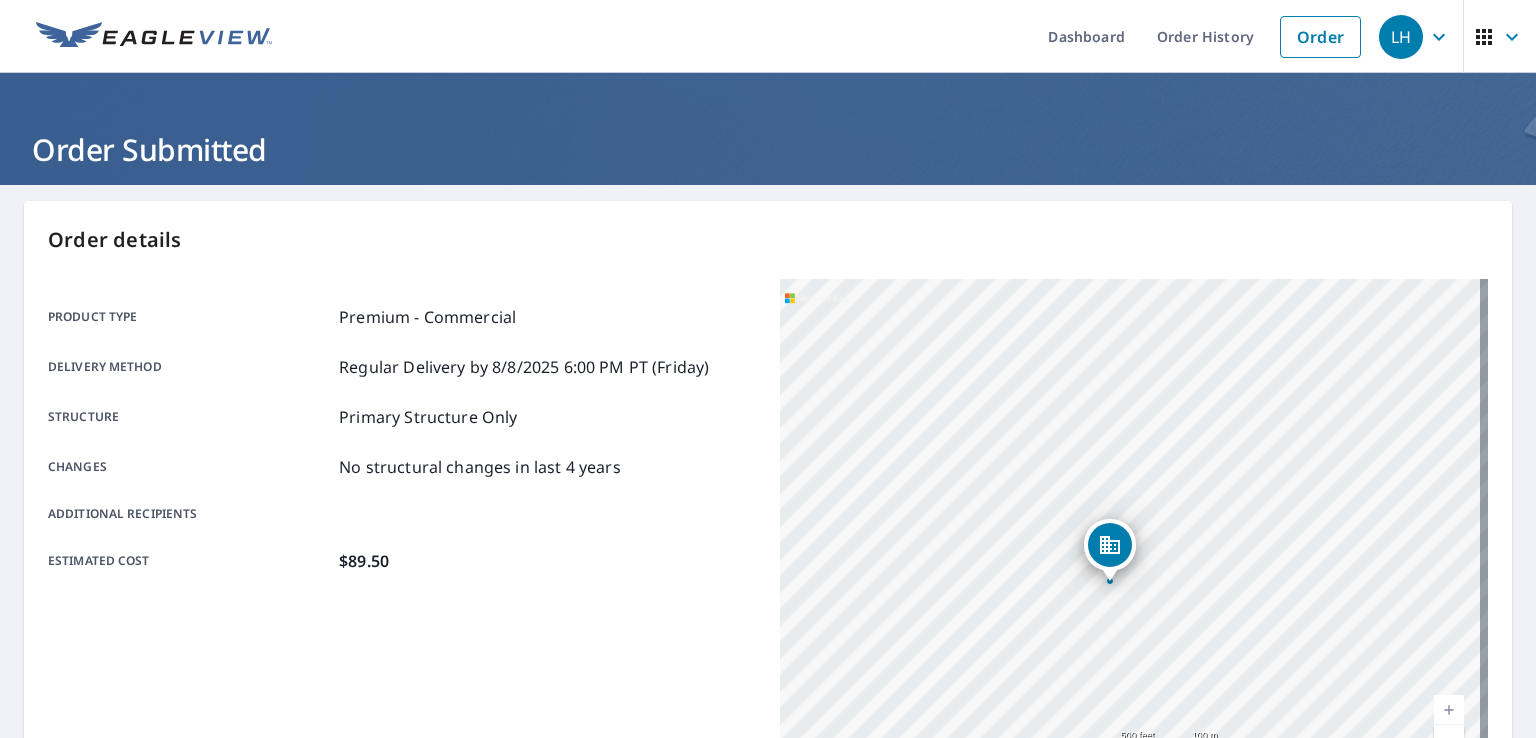 drag, startPoint x: 1155, startPoint y: 561, endPoint x: 716, endPoint y: 457, distance: 451.15076 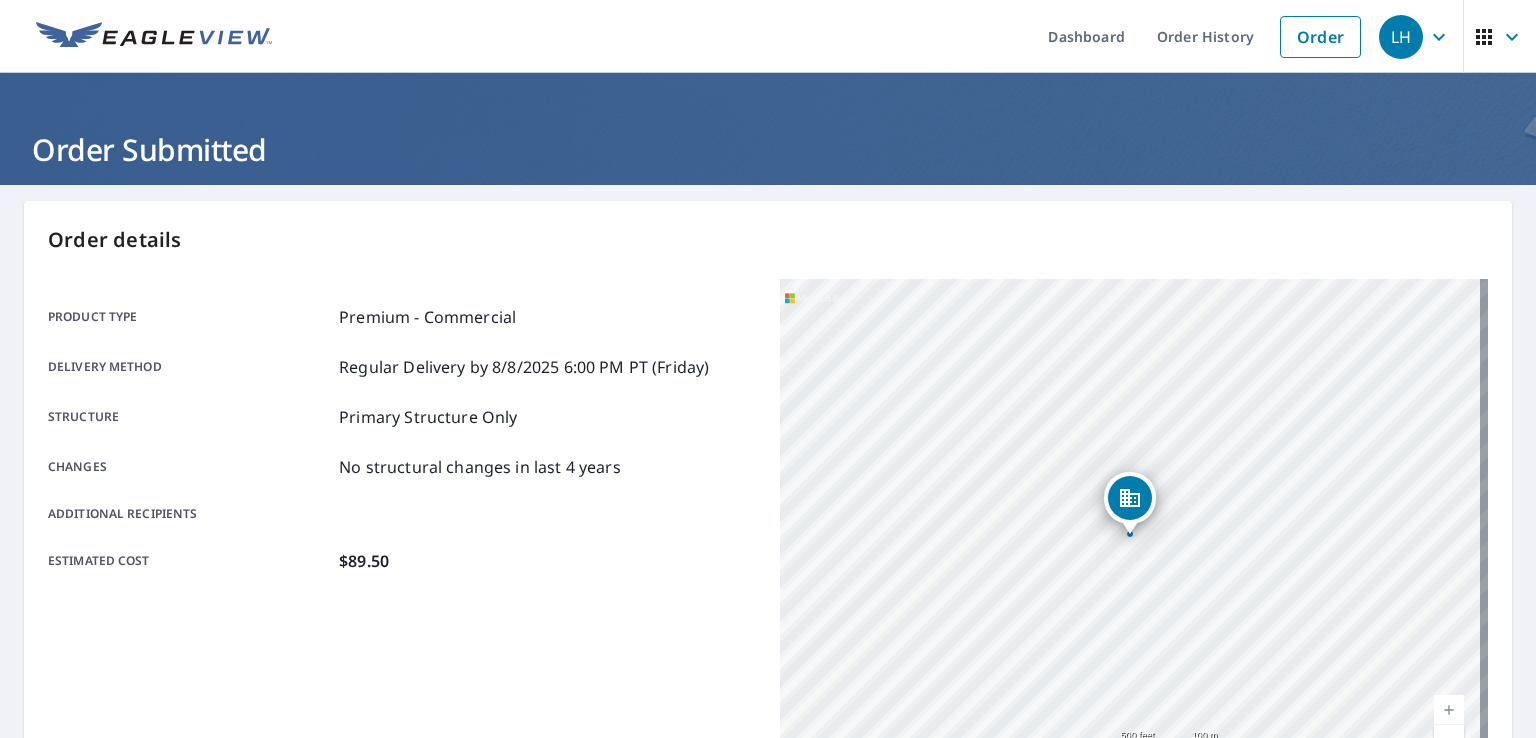drag, startPoint x: 1175, startPoint y: 514, endPoint x: 776, endPoint y: 467, distance: 401.75864 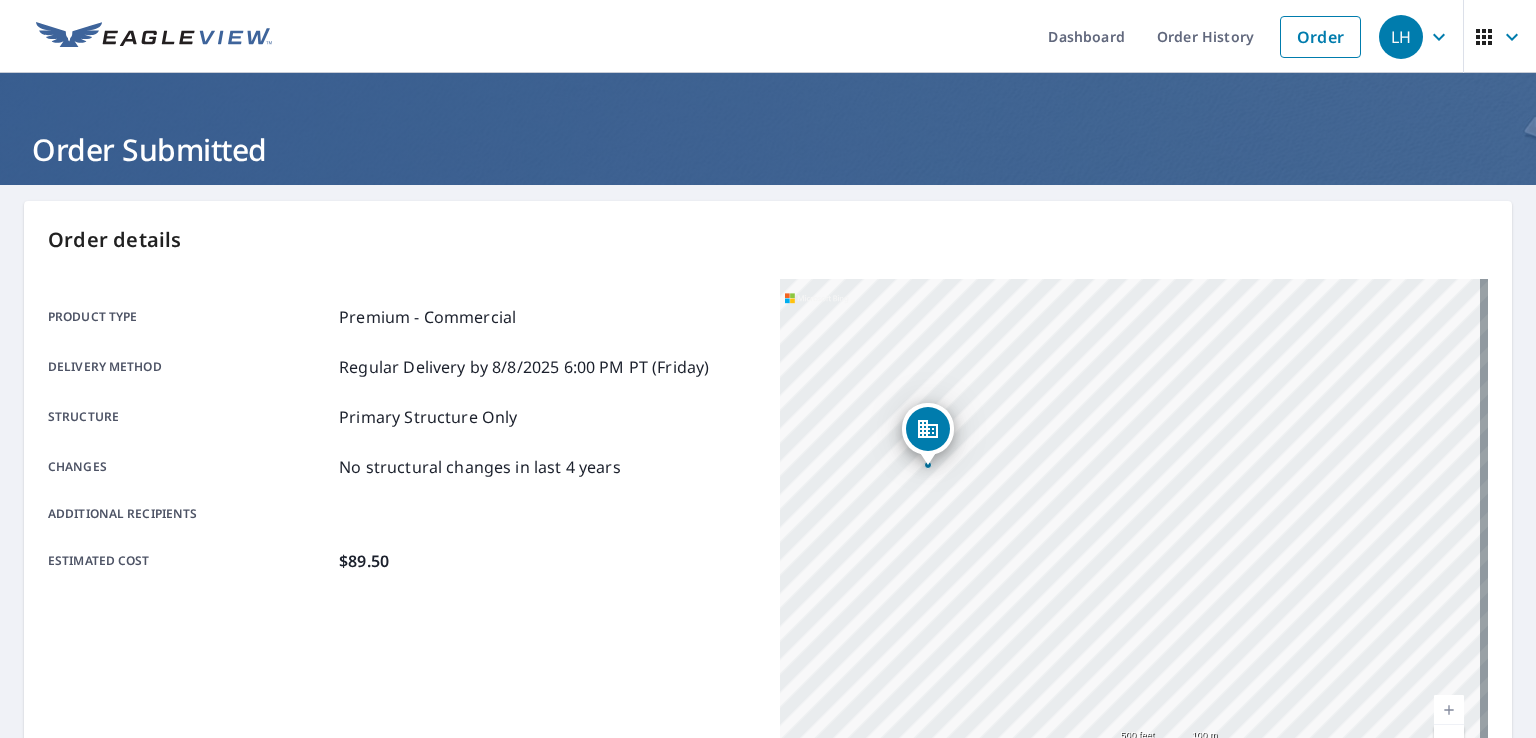 drag, startPoint x: 817, startPoint y: 456, endPoint x: 920, endPoint y: 437, distance: 104.73777 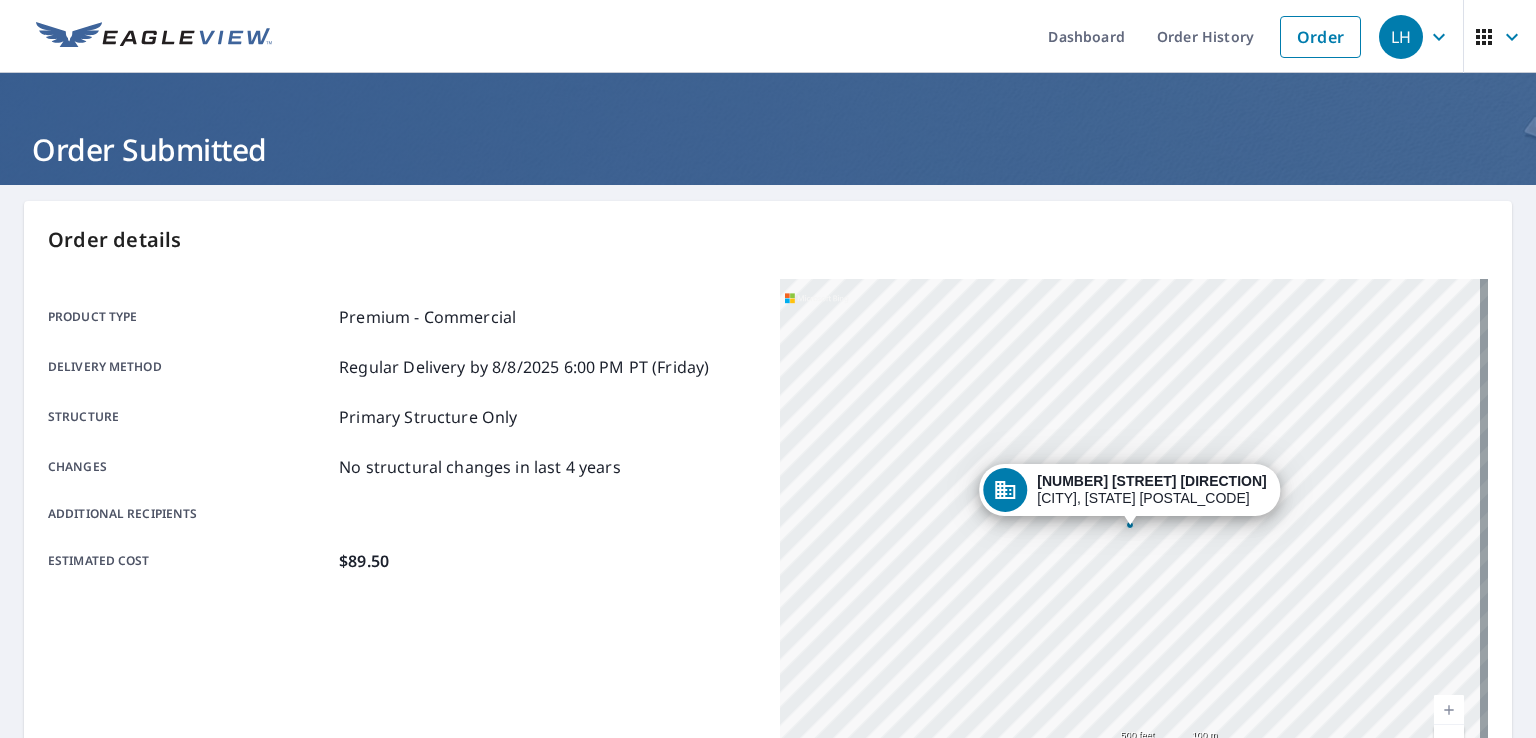 type 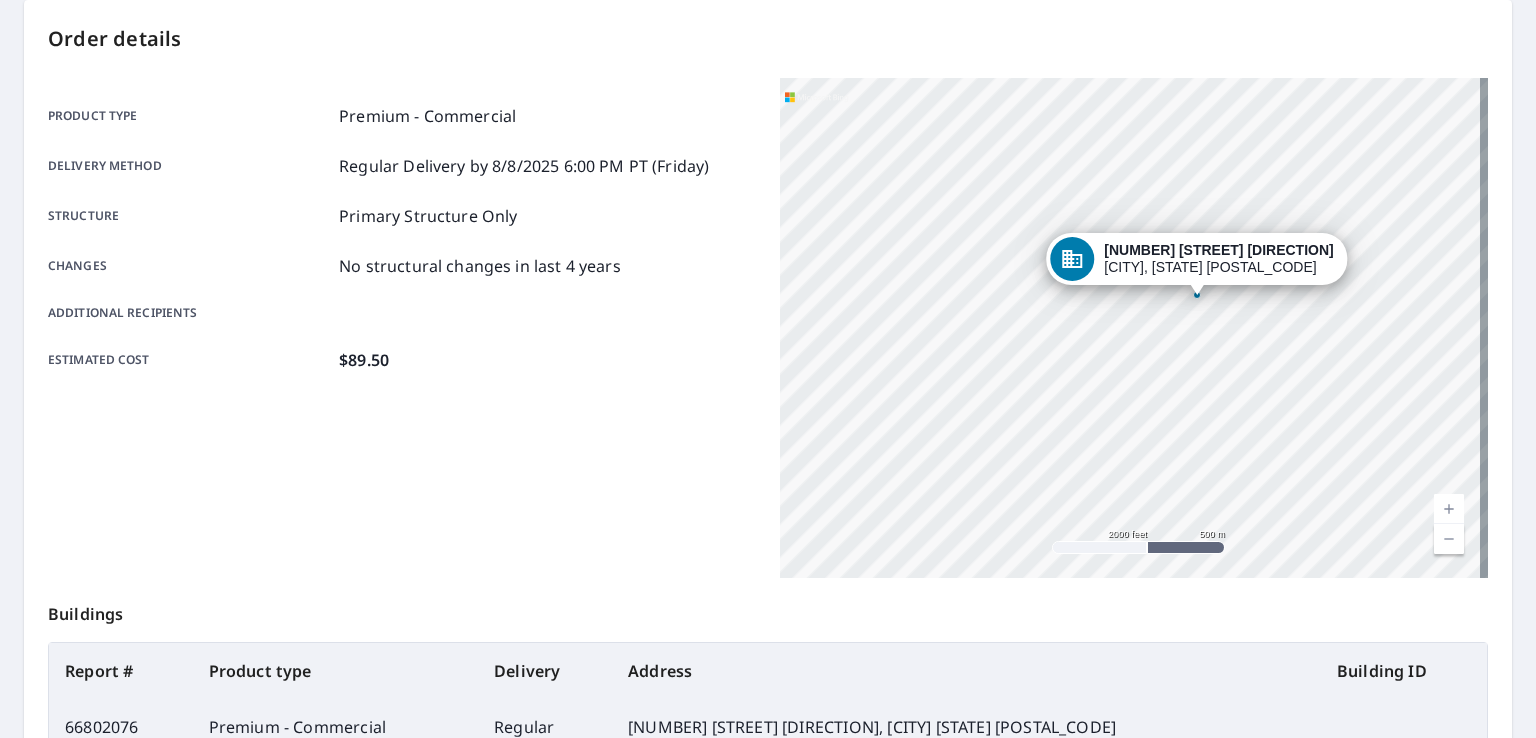 scroll, scrollTop: 438, scrollLeft: 0, axis: vertical 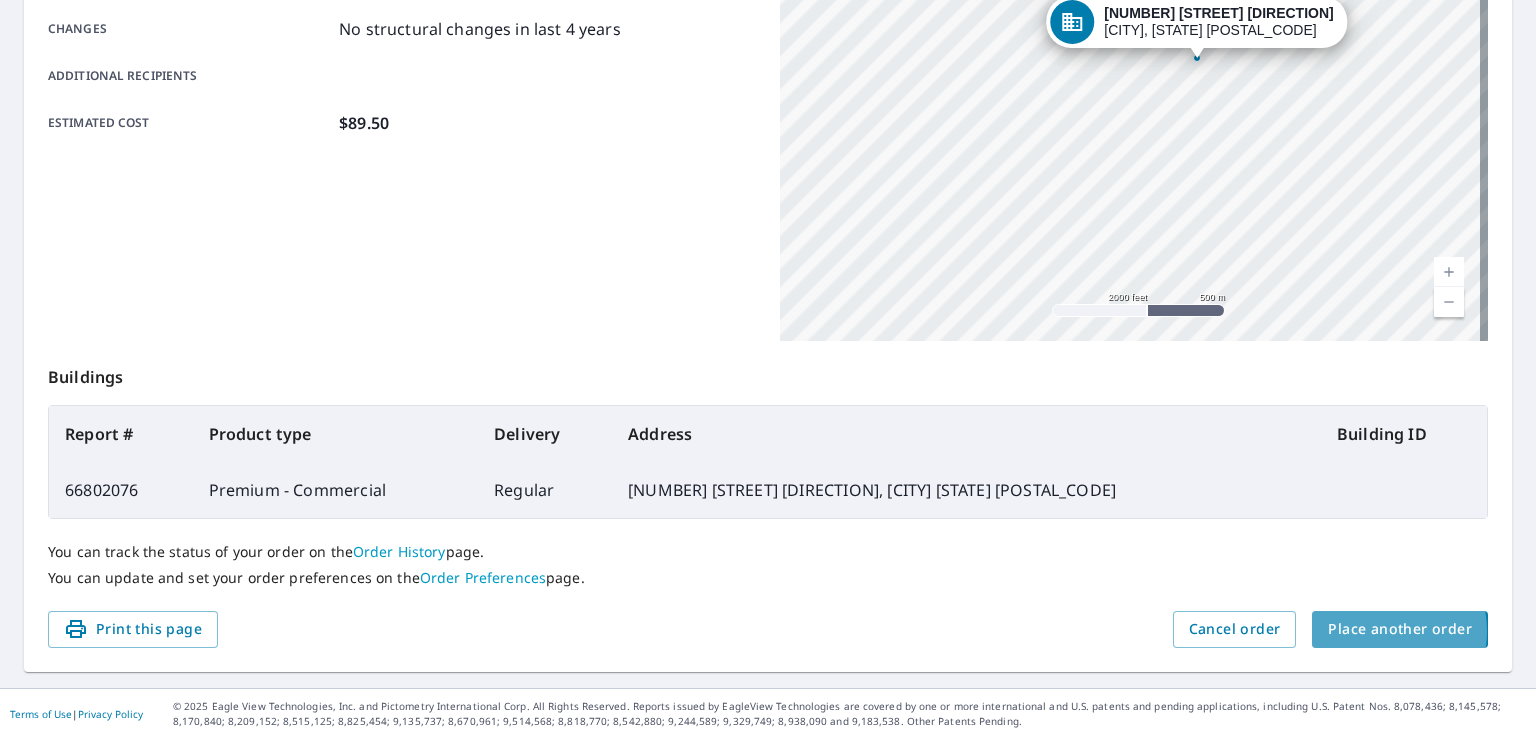 click on "Place another order" at bounding box center [1400, 629] 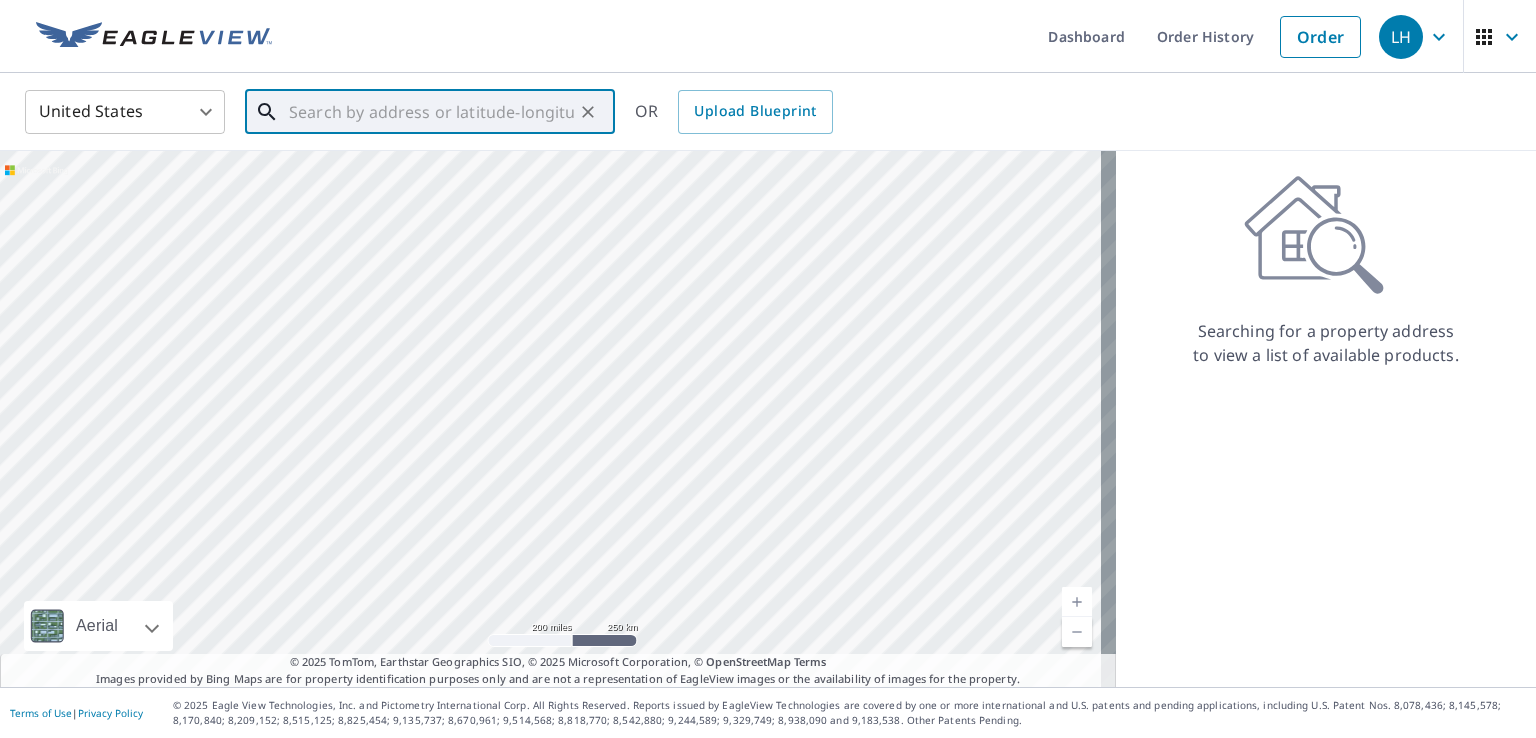 click at bounding box center (431, 112) 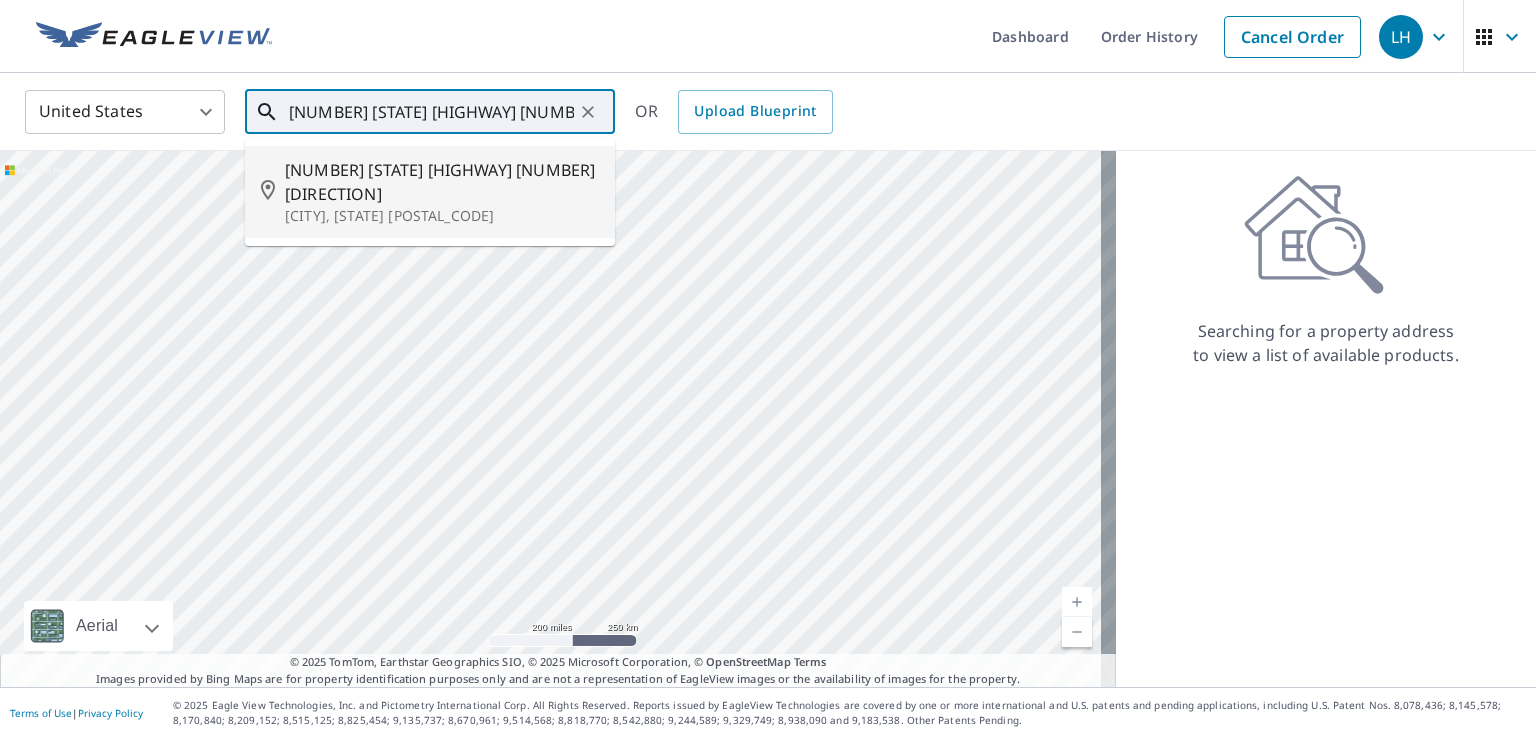 click on "[NUMBER] [STATE] [HIGHWAY] [NUMBER] [DIRECTION]" at bounding box center (442, 182) 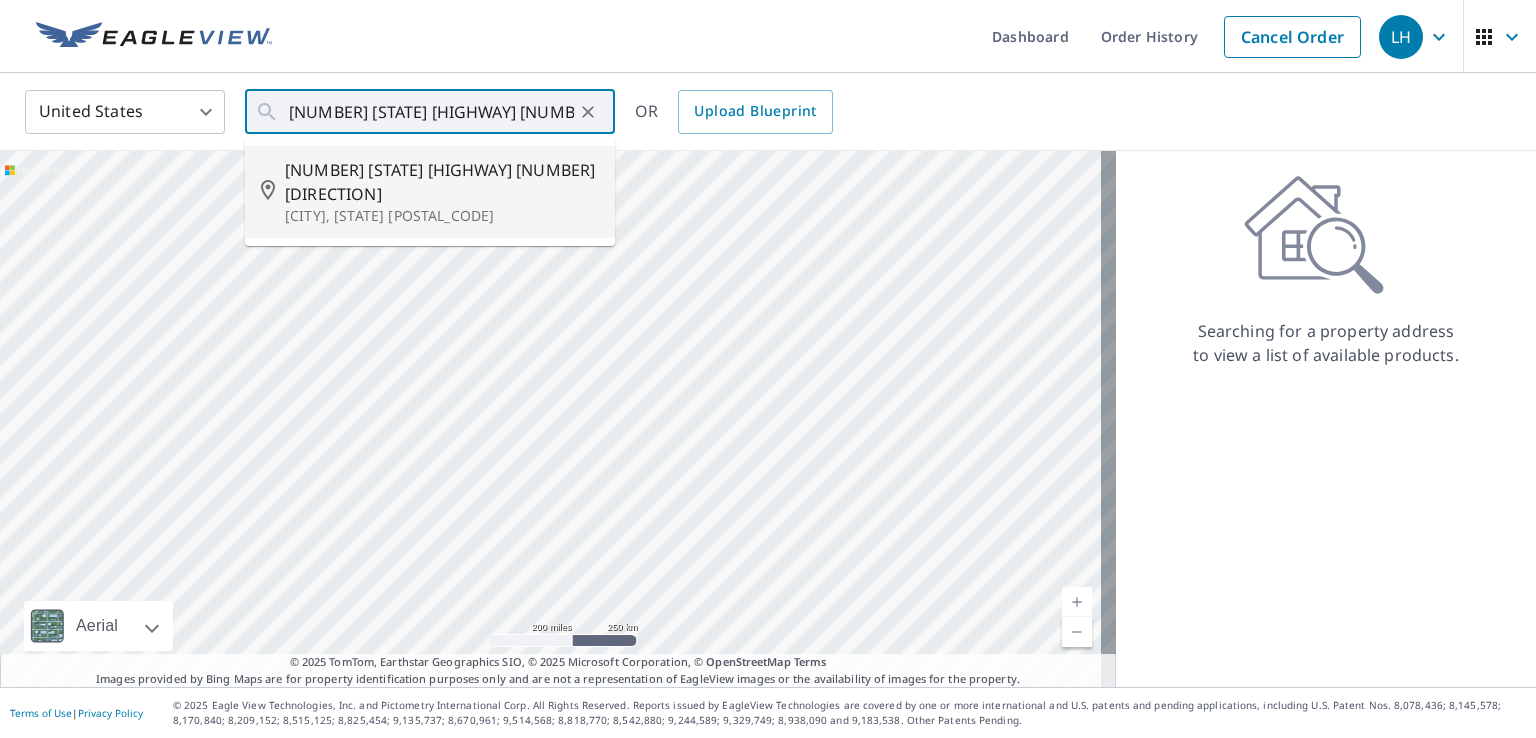 type on "[NUMBER] [STATE] [HIGHWAY] [NUMBER] [DIRECTION] [CITY], [STATE] [POSTAL_CODE]" 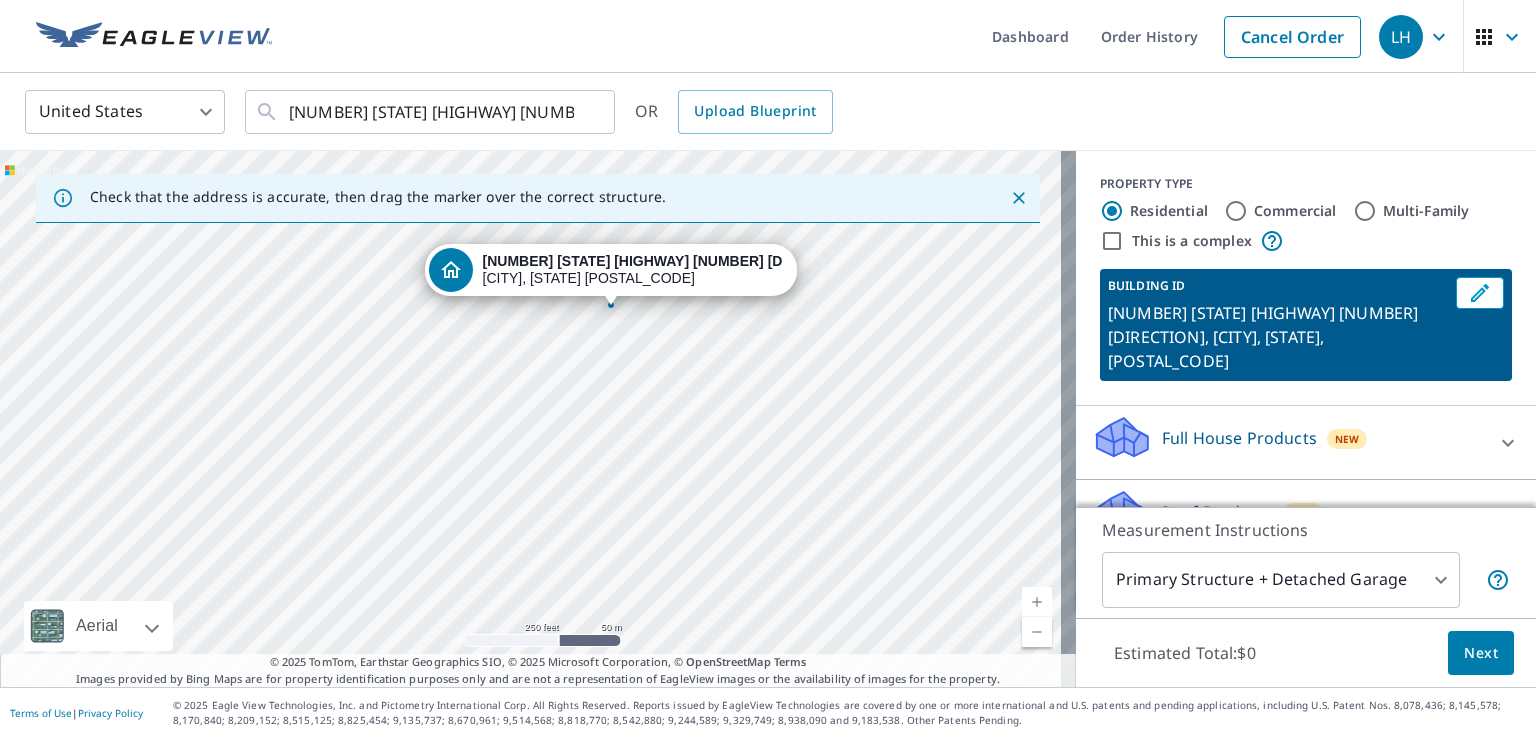 drag, startPoint x: 824, startPoint y: 459, endPoint x: 904, endPoint y: 350, distance: 135.20724 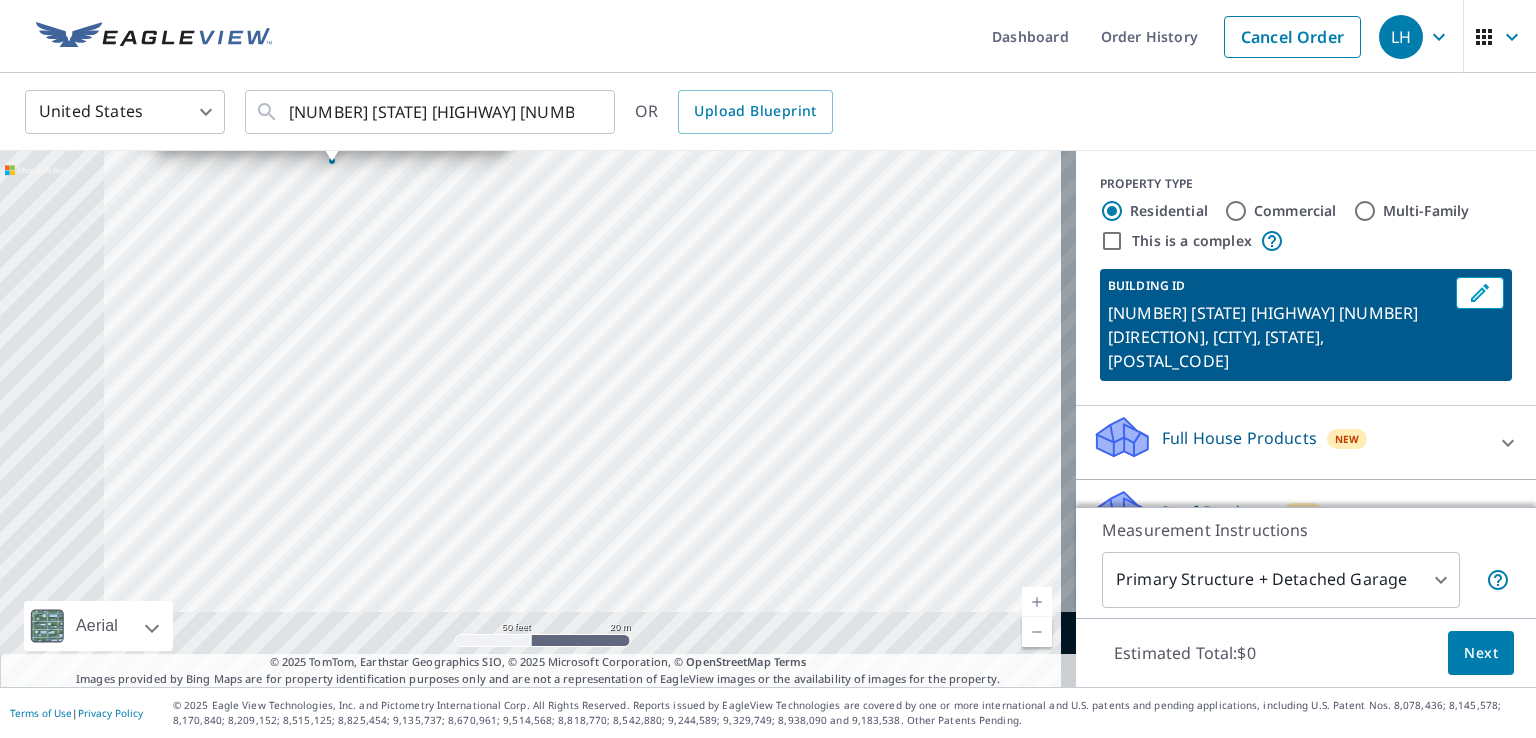 drag, startPoint x: 552, startPoint y: 457, endPoint x: 896, endPoint y: 201, distance: 428.80298 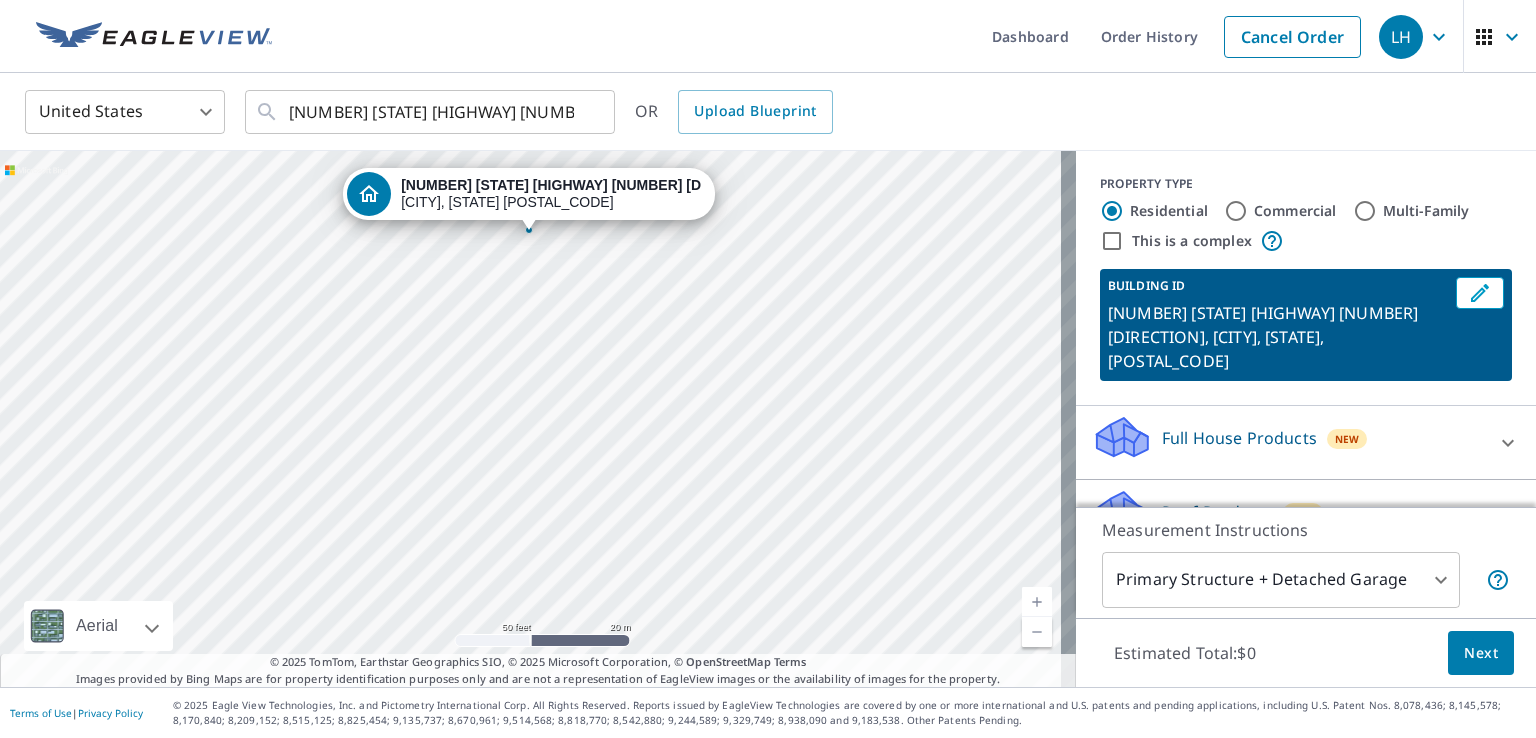 drag, startPoint x: 460, startPoint y: 400, endPoint x: 657, endPoint y: 469, distance: 208.73428 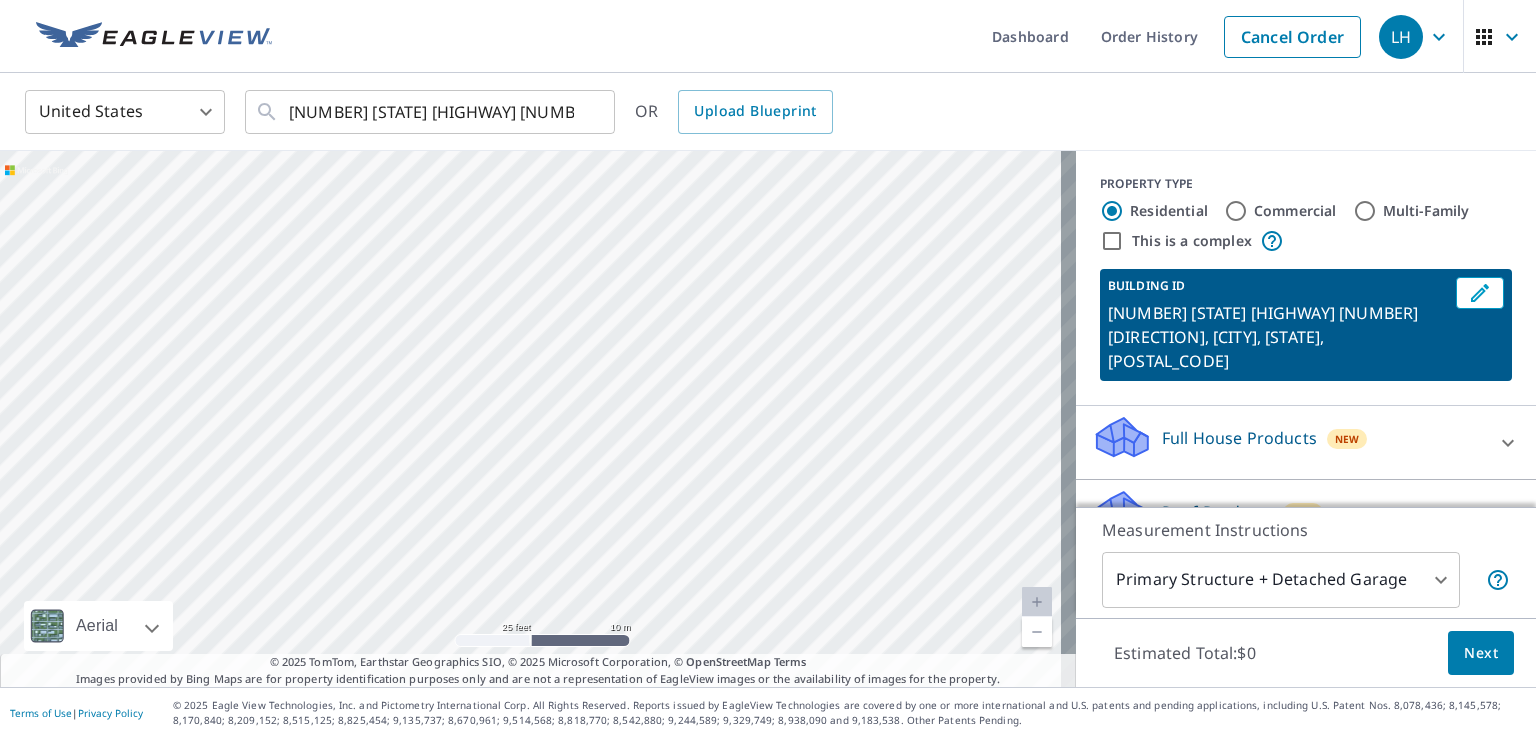 drag, startPoint x: 615, startPoint y: 304, endPoint x: 773, endPoint y: 317, distance: 158.5339 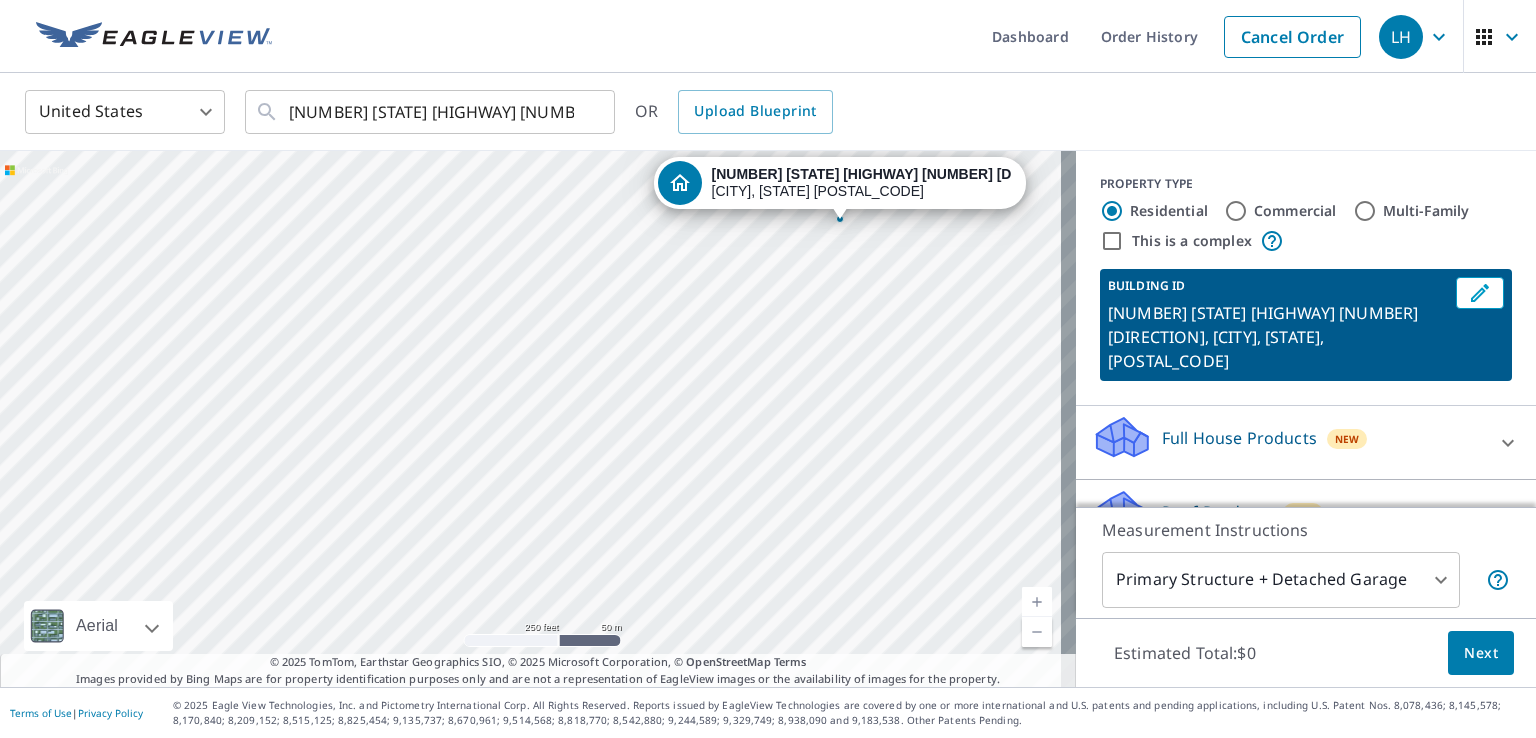 drag, startPoint x: 914, startPoint y: 442, endPoint x: 949, endPoint y: 317, distance: 129.80756 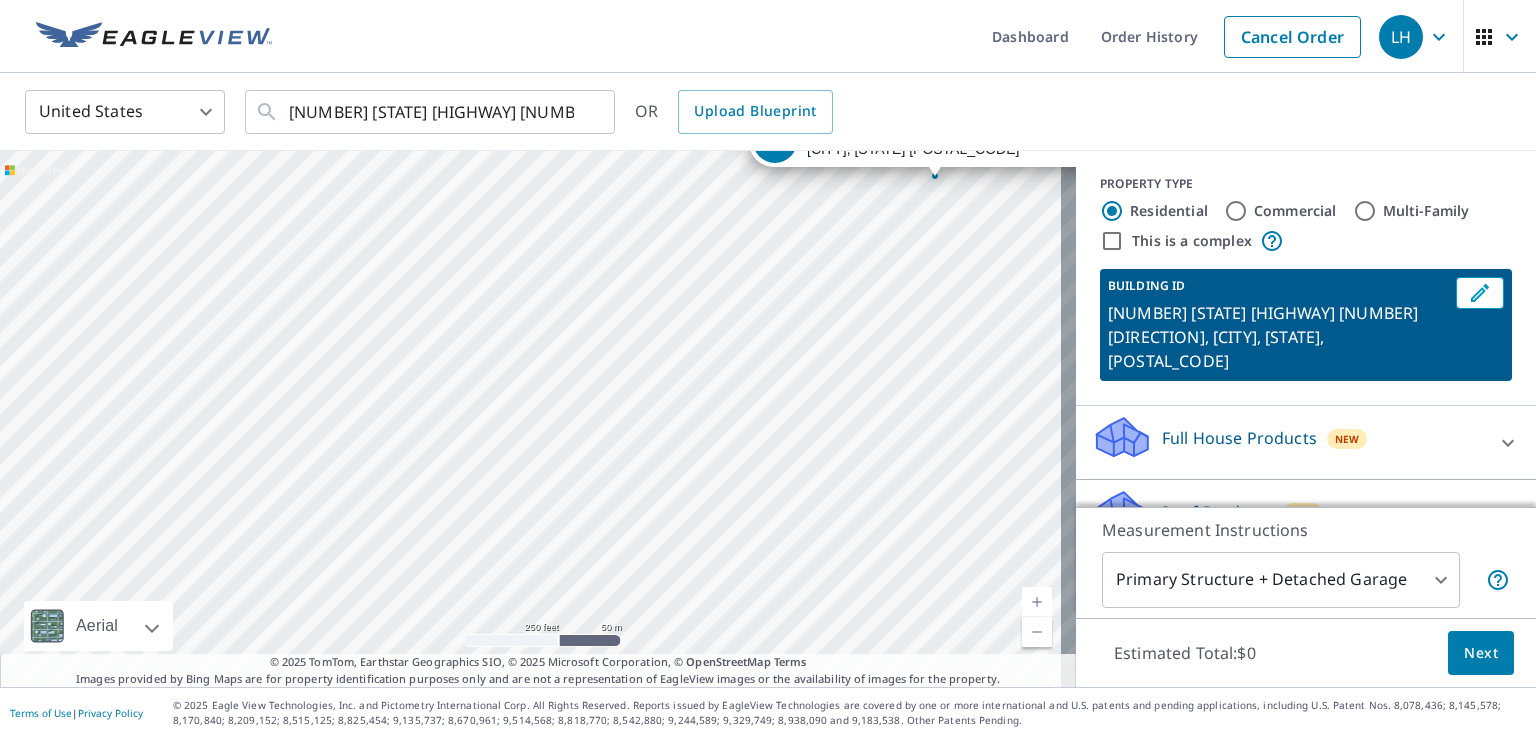 drag, startPoint x: 849, startPoint y: 196, endPoint x: 943, endPoint y: 130, distance: 114.85643 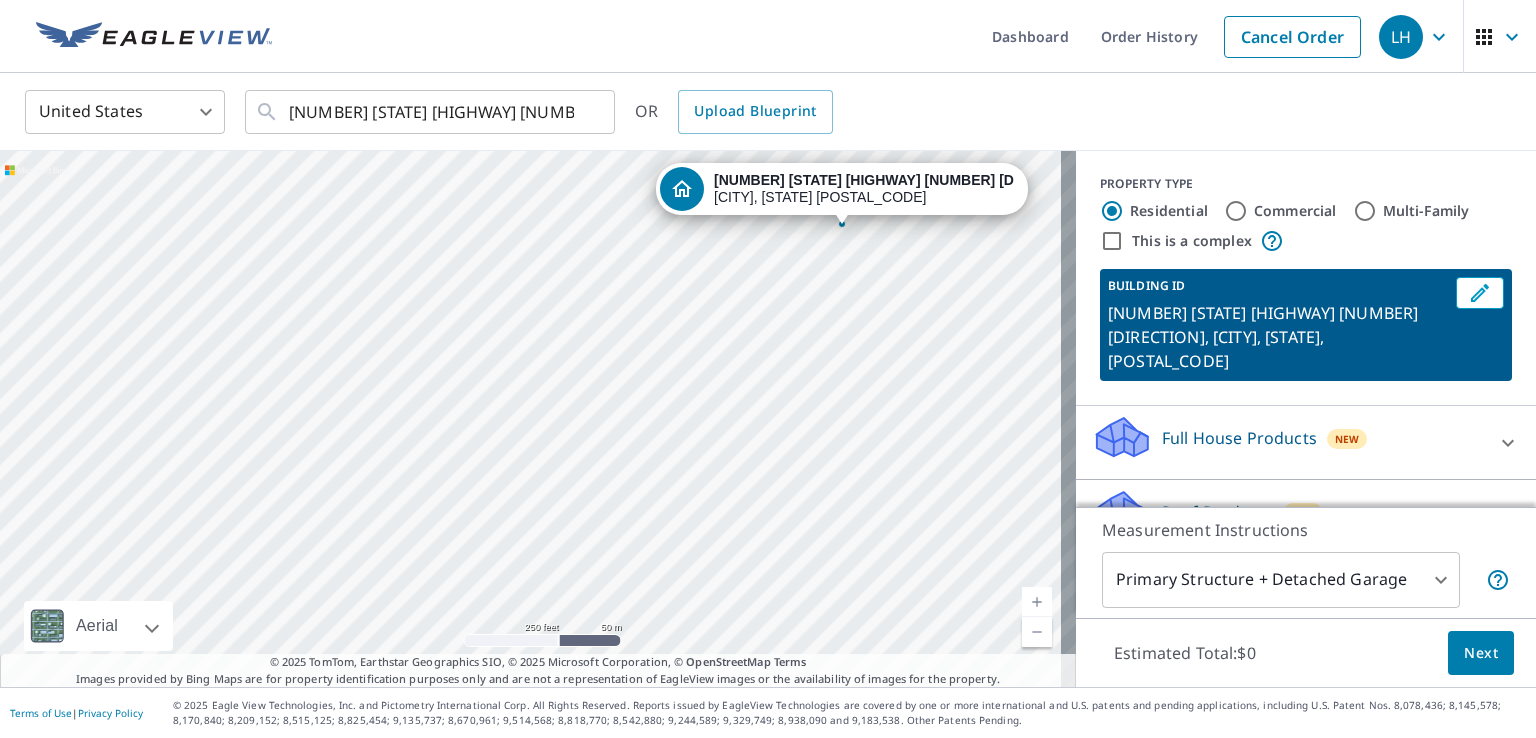 click on "[NUMBER] [STATE] [HIGHWAY] [NUMBER] [DIRECTION] [CITY], [STATE] [POSTAL_CODE]" at bounding box center (538, 419) 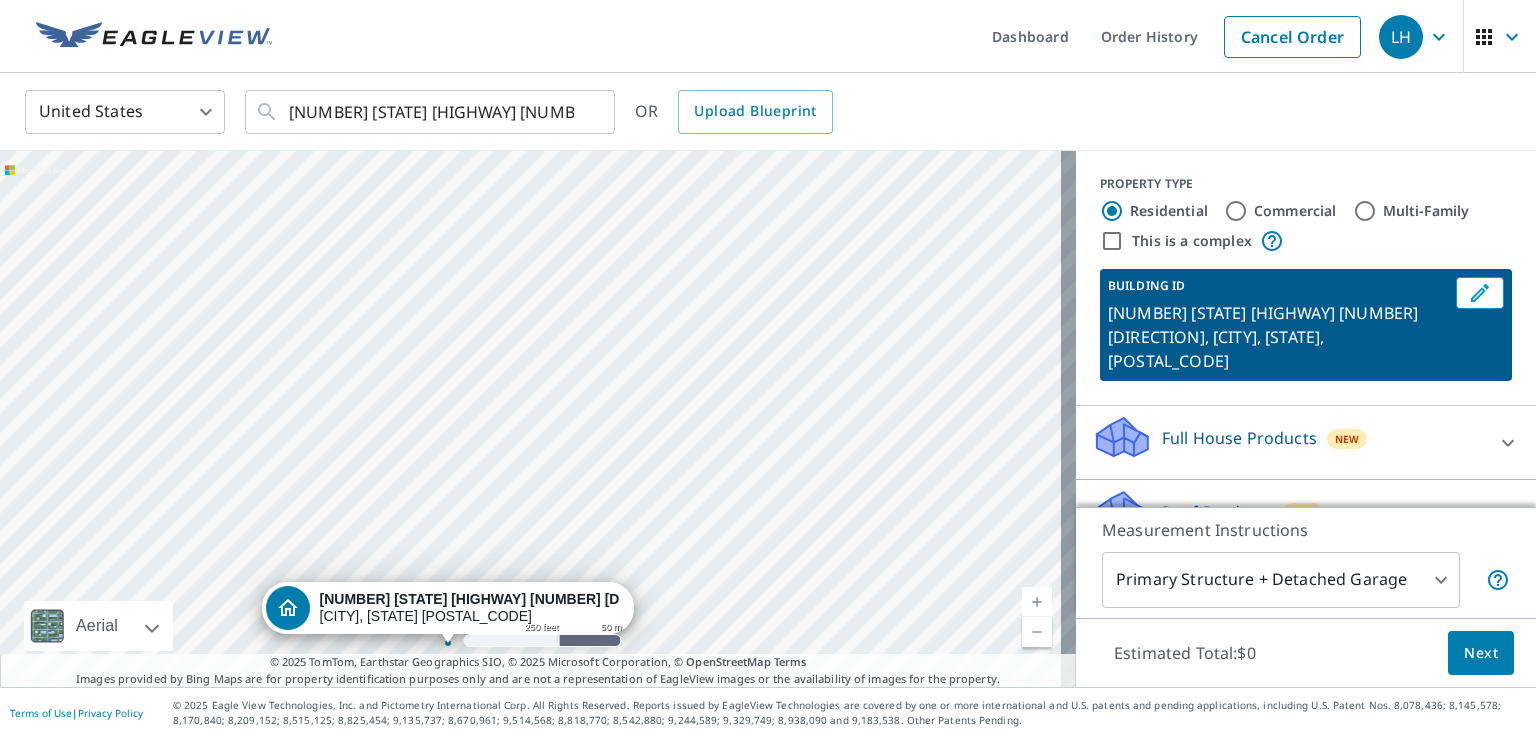 click on "[NUMBER] [STATE] [HIGHWAY] [NUMBER] [DIRECTION] [CITY], [STATE] [POSTAL_CODE]" at bounding box center [538, 419] 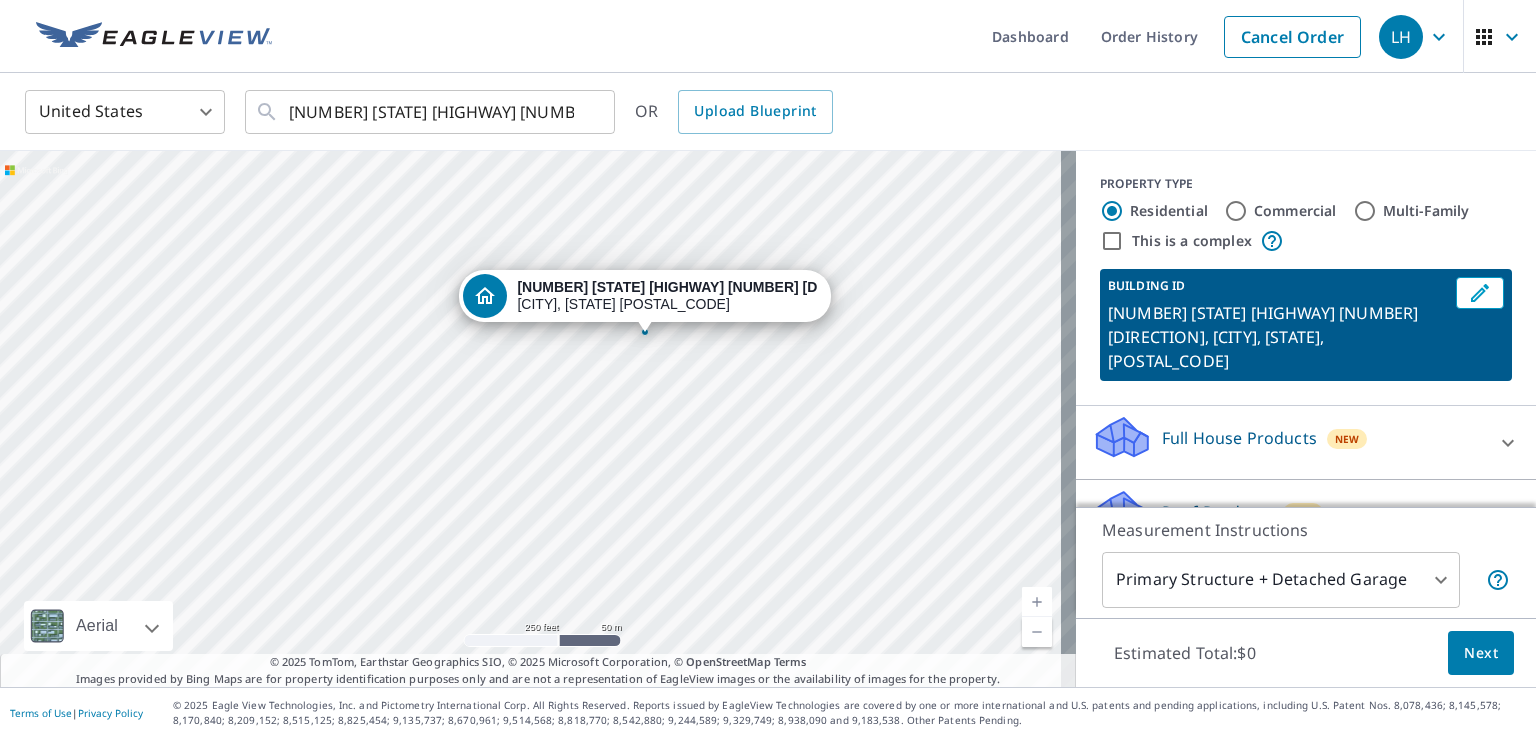 drag, startPoint x: 440, startPoint y: 479, endPoint x: 904, endPoint y: 192, distance: 545.58685 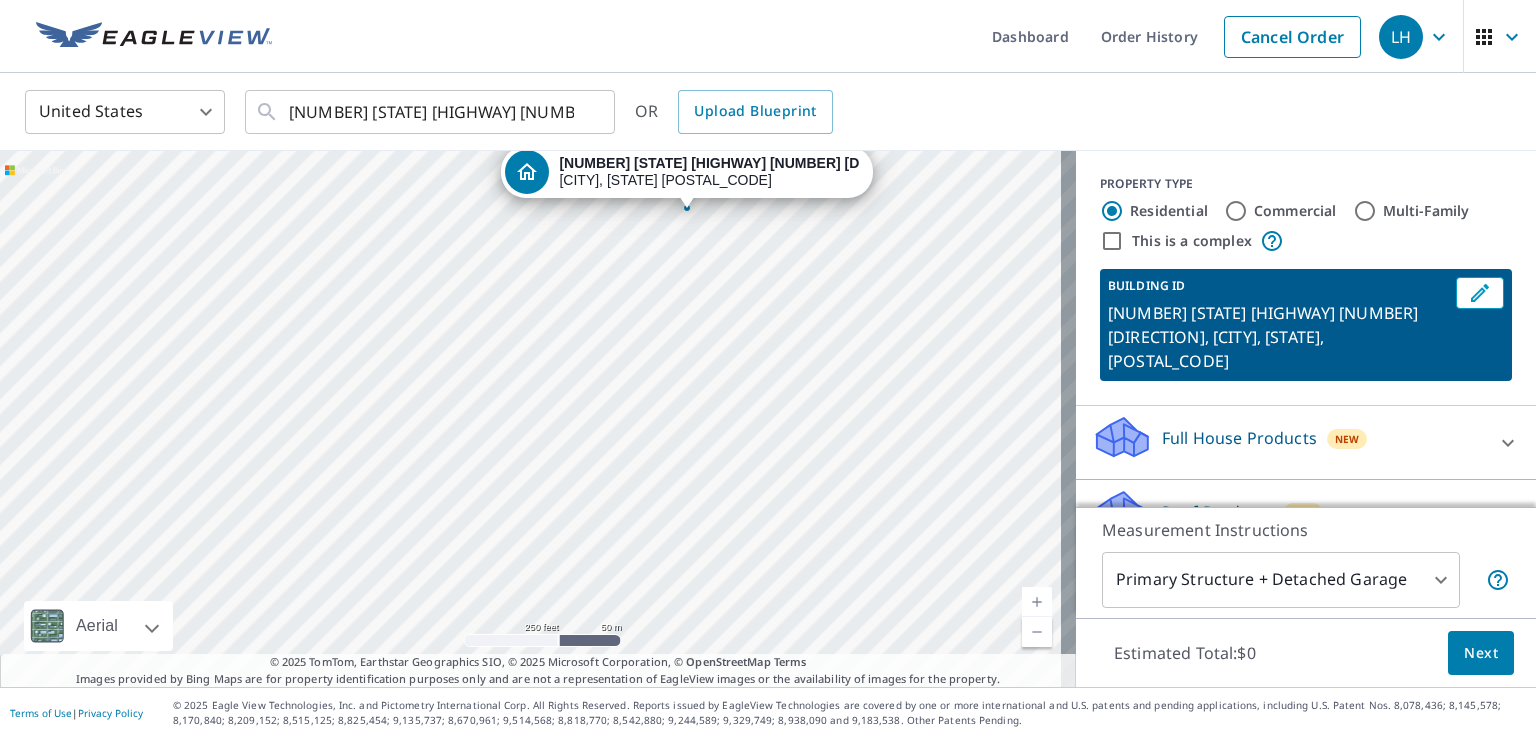 drag, startPoint x: 822, startPoint y: 514, endPoint x: 864, endPoint y: 390, distance: 130.91983 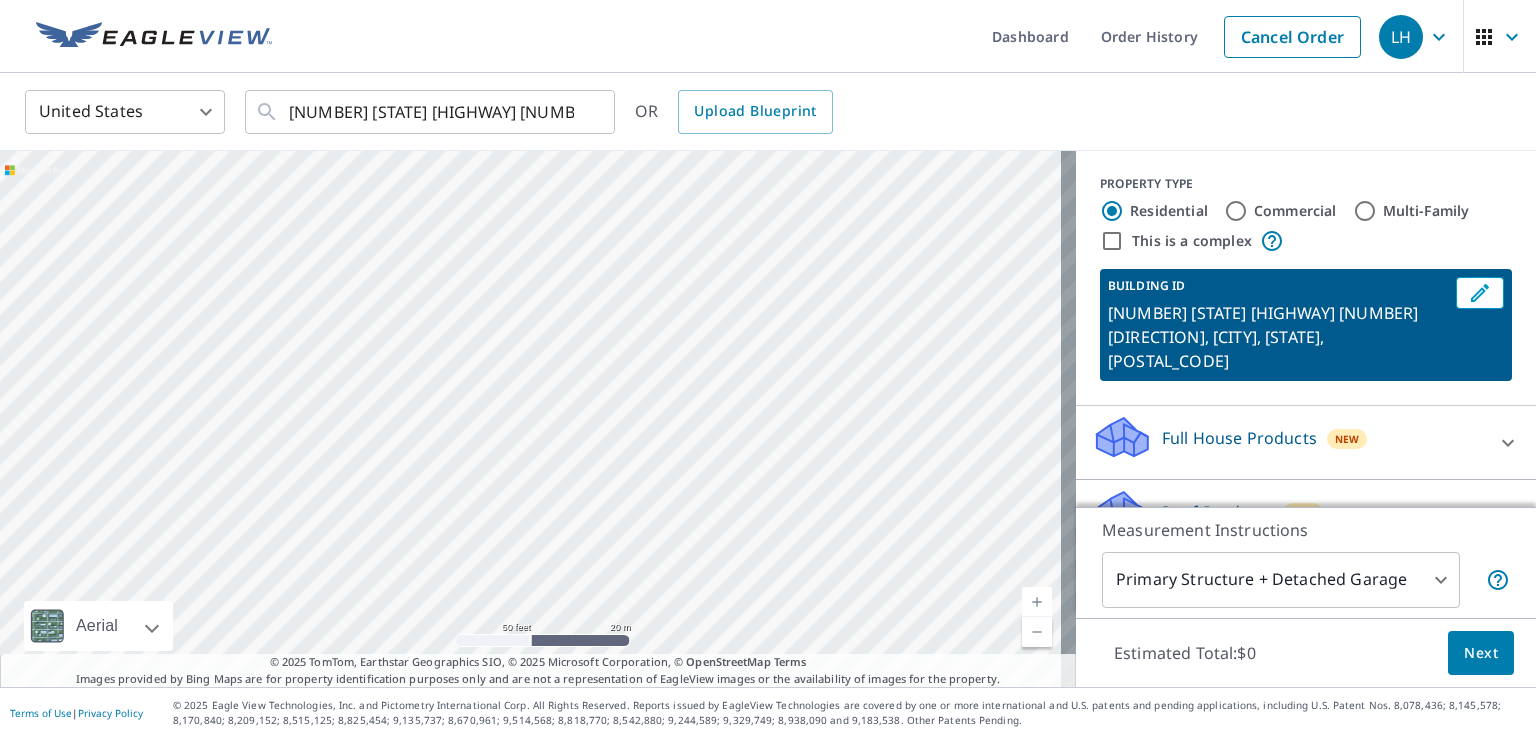 drag, startPoint x: 743, startPoint y: 489, endPoint x: 778, endPoint y: 361, distance: 132.69891 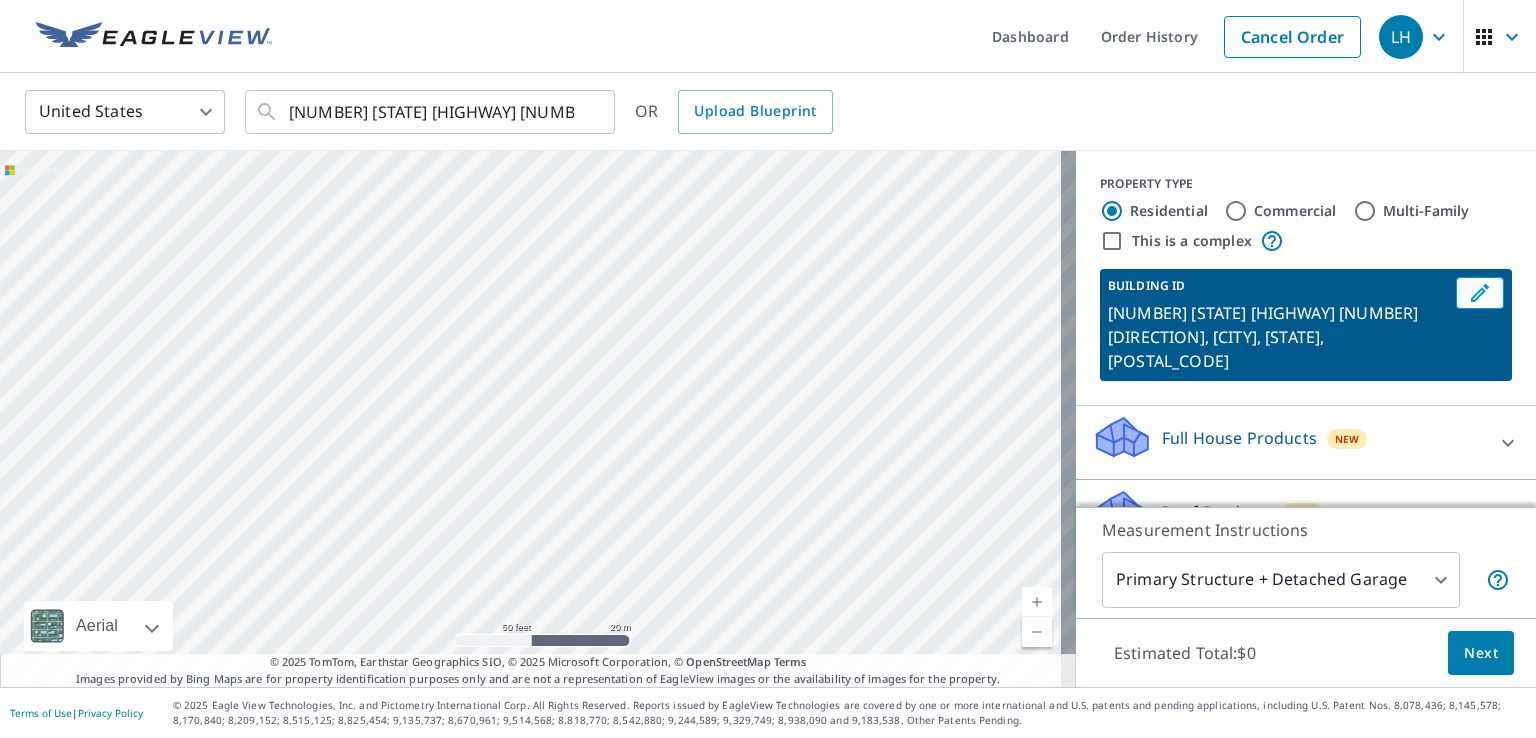 drag, startPoint x: 909, startPoint y: 411, endPoint x: 832, endPoint y: 380, distance: 83.00603 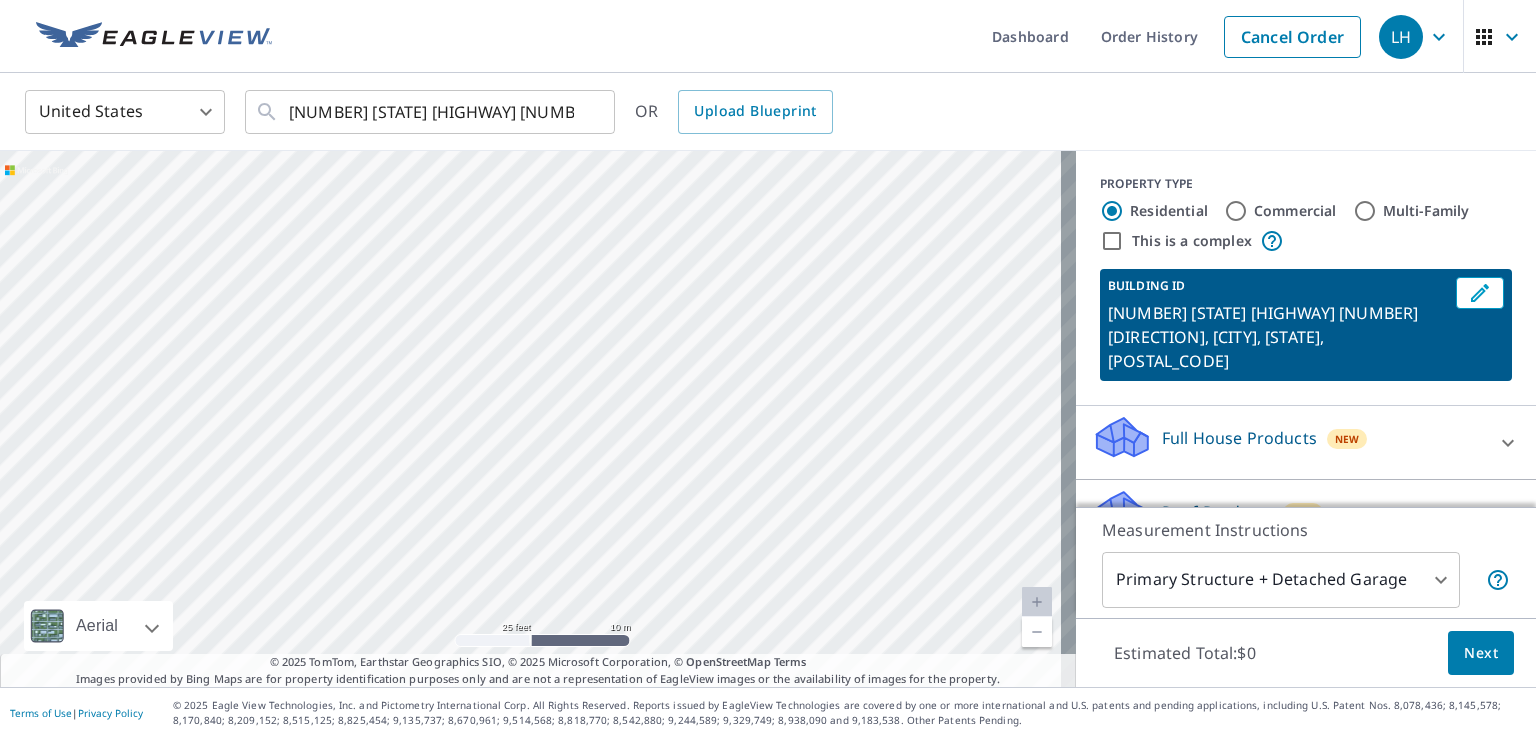 drag, startPoint x: 779, startPoint y: 256, endPoint x: 785, endPoint y: 324, distance: 68.26419 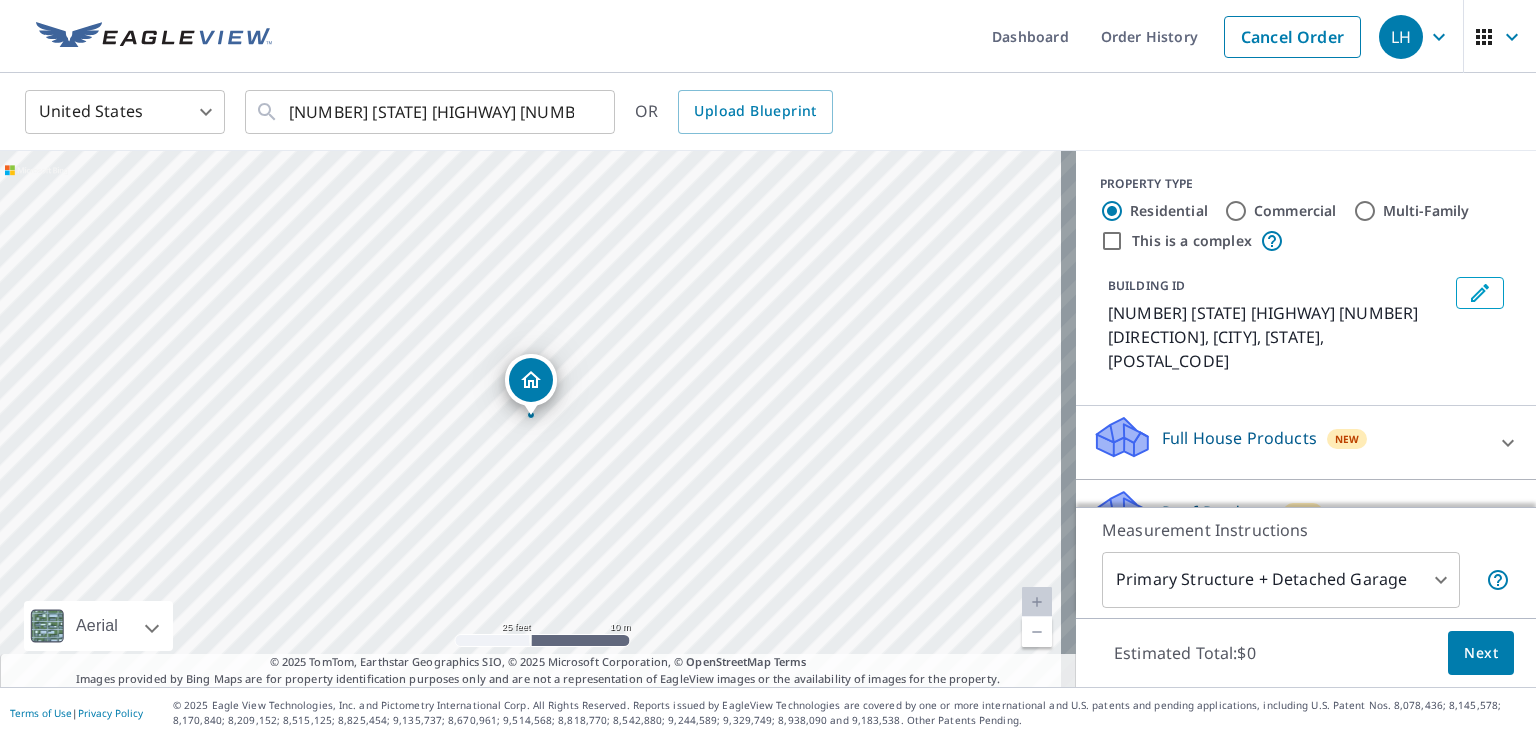 click on "[NUMBER] [STATE] [HIGHWAY] [NUMBER] [DIRECTION] [CITY], [STATE] [POSTAL_CODE]" at bounding box center [538, 419] 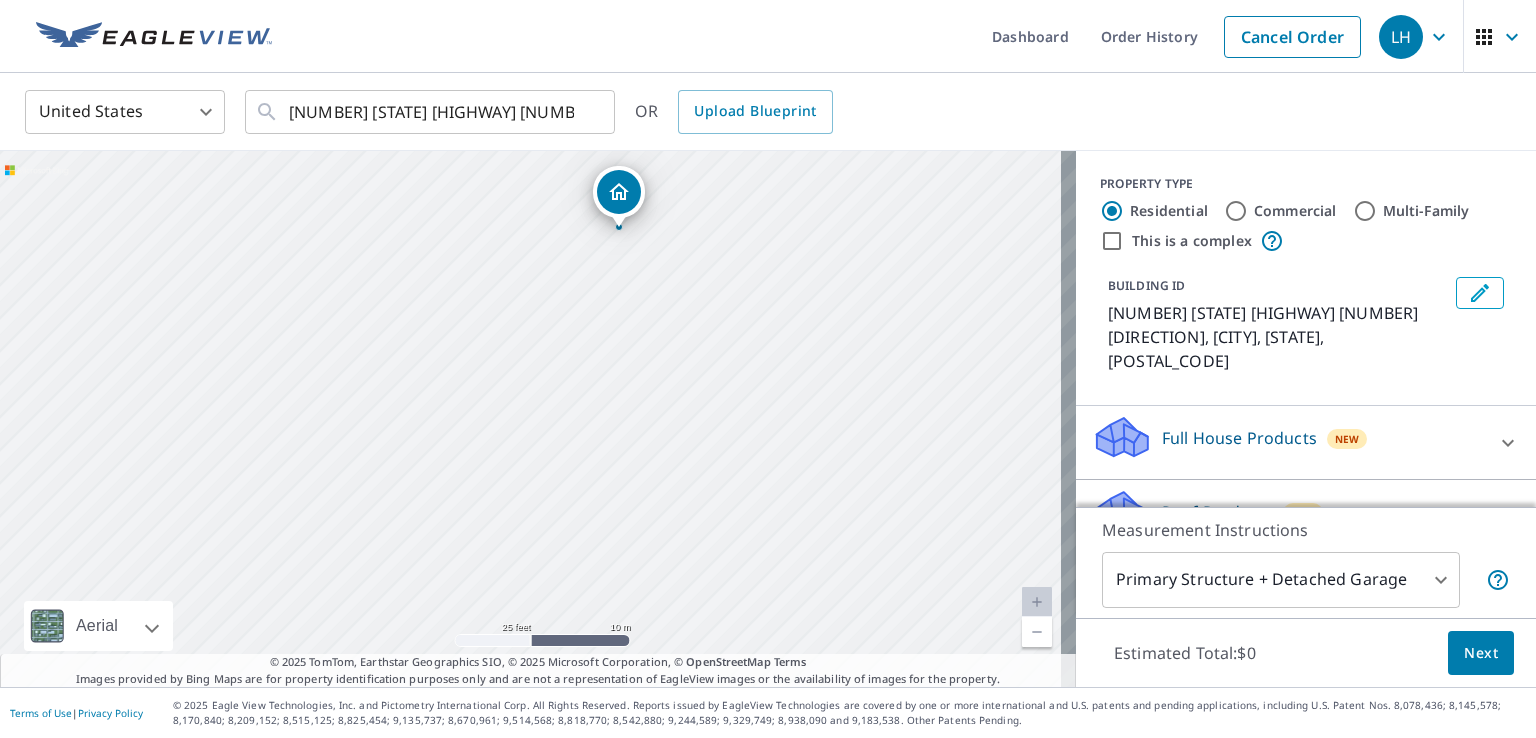 drag, startPoint x: 630, startPoint y: 422, endPoint x: 722, endPoint y: 205, distance: 235.69684 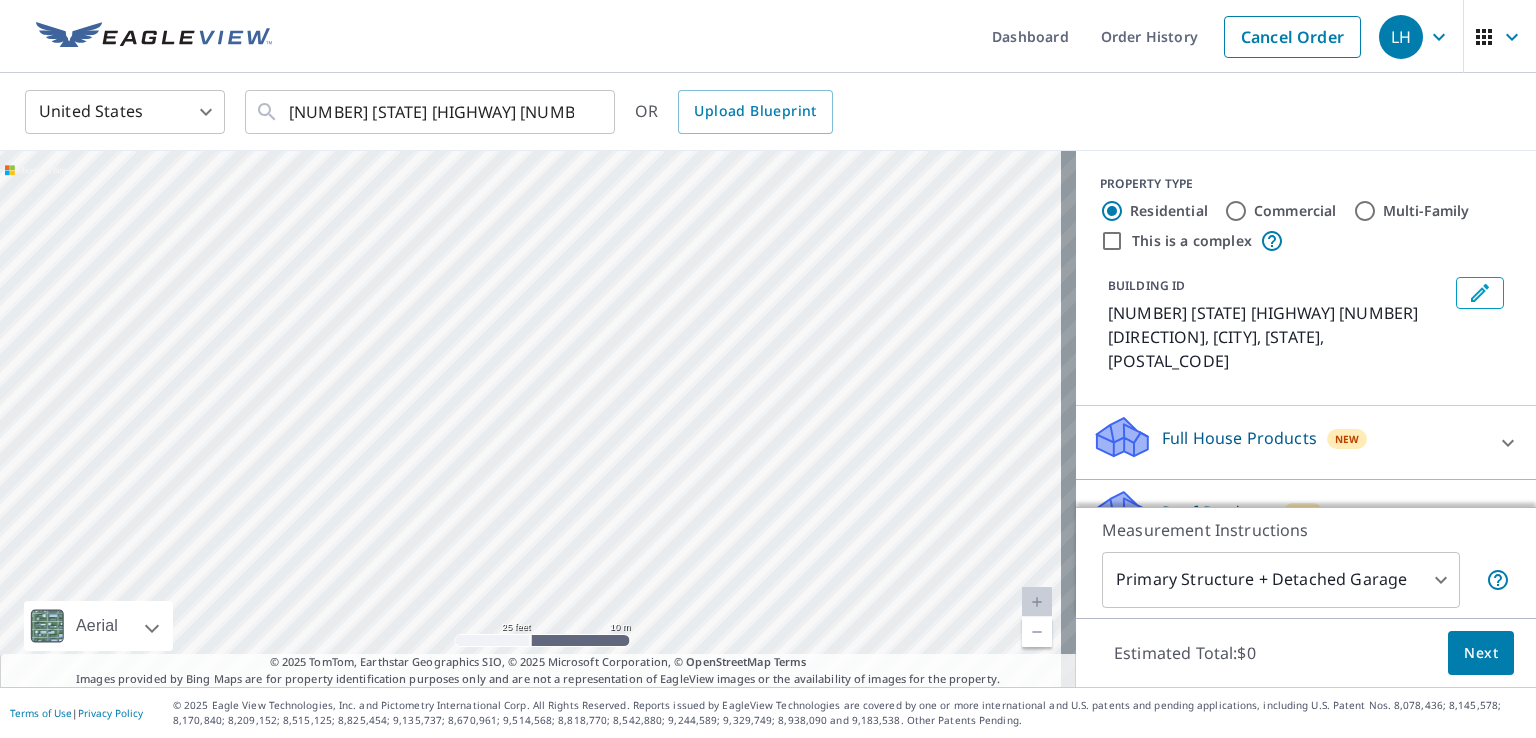 drag, startPoint x: 773, startPoint y: 502, endPoint x: 708, endPoint y: 233, distance: 276.74176 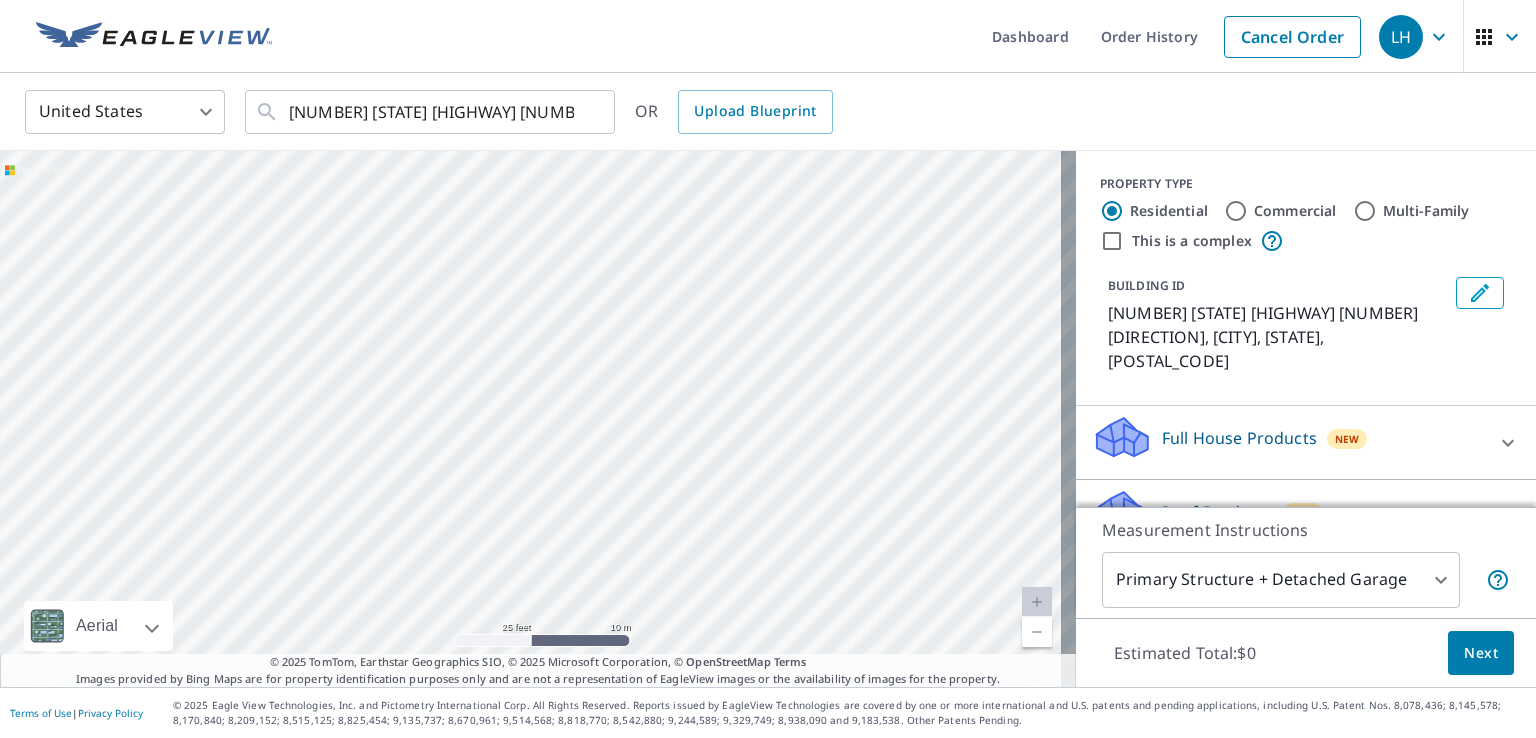 drag, startPoint x: 724, startPoint y: 539, endPoint x: 718, endPoint y: 209, distance: 330.05453 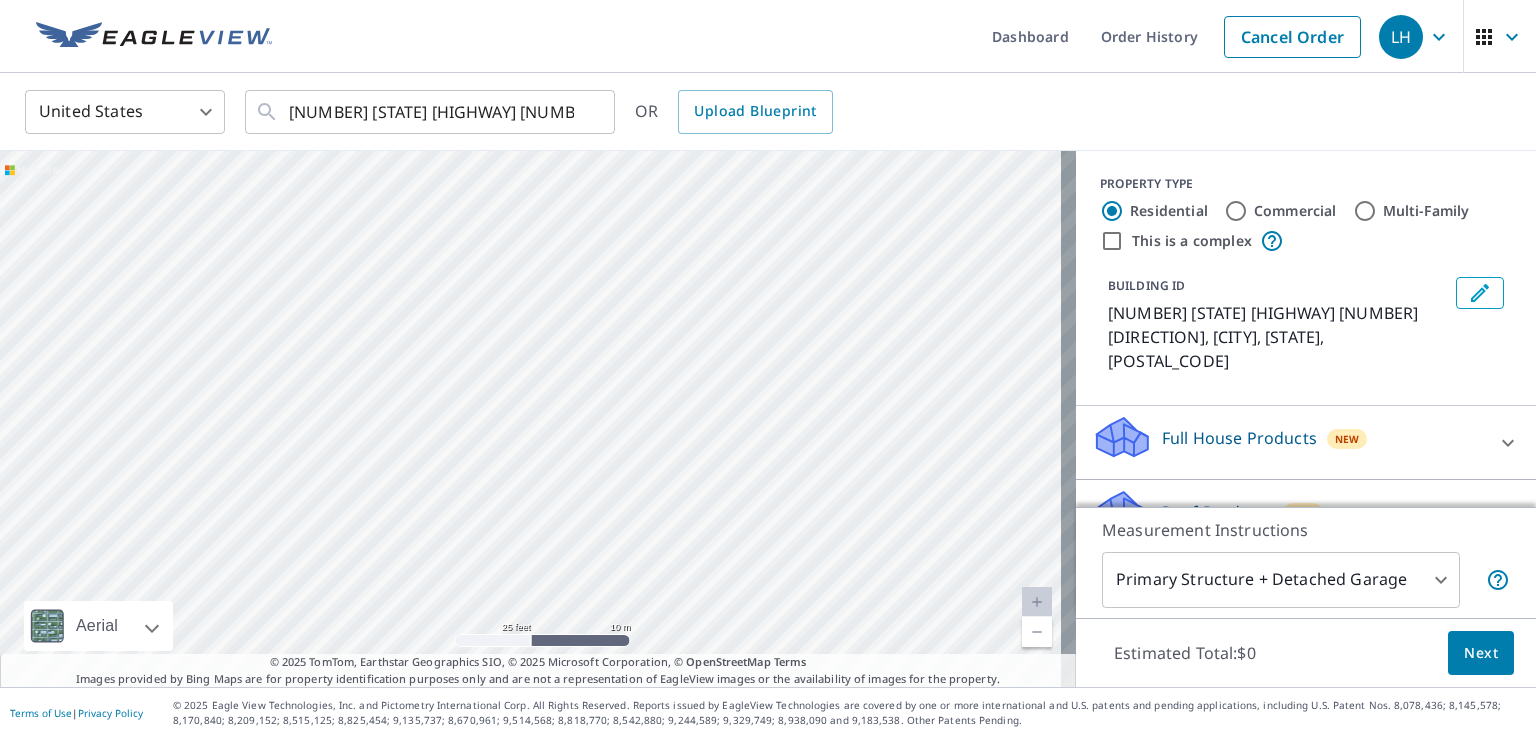 drag, startPoint x: 756, startPoint y: 545, endPoint x: 745, endPoint y: 240, distance: 305.1983 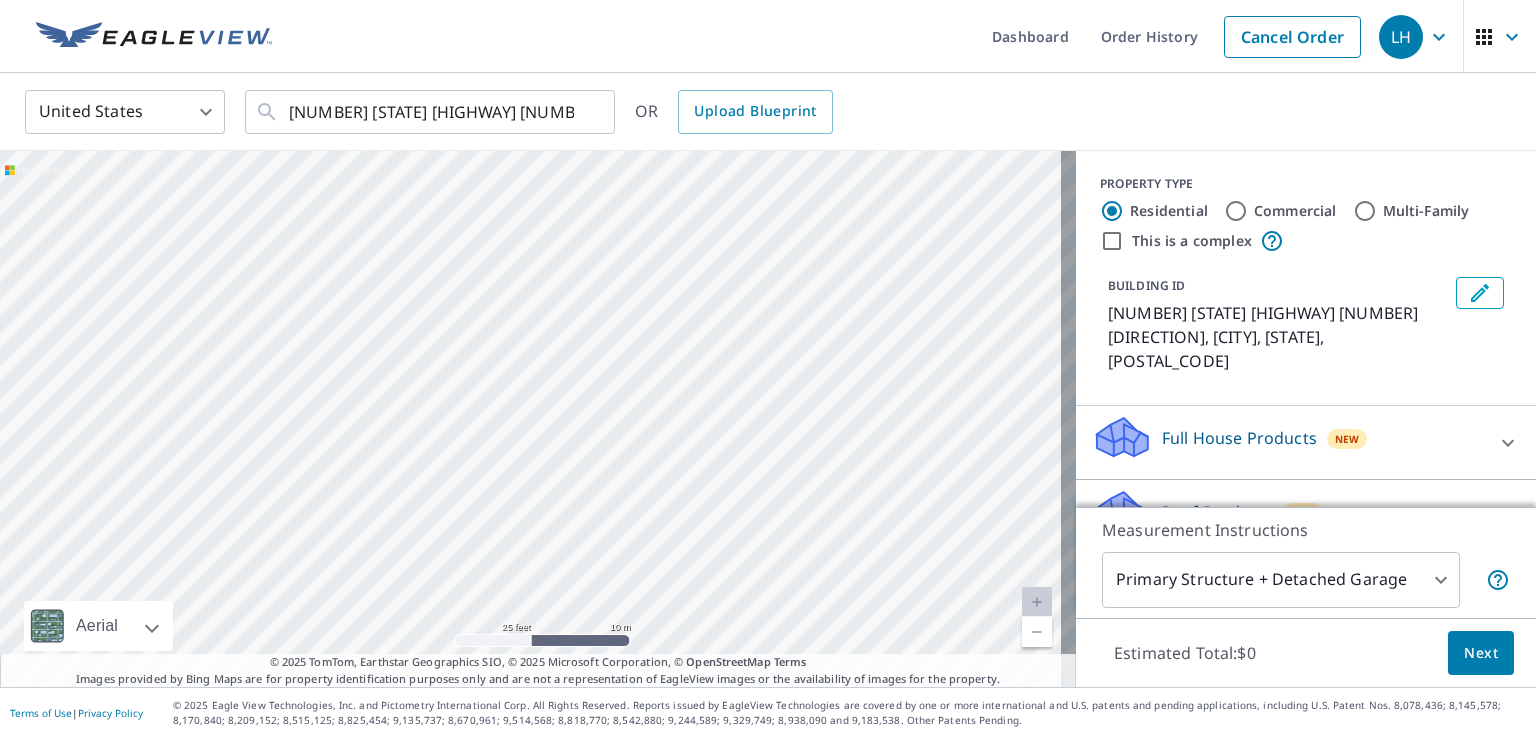 drag, startPoint x: 902, startPoint y: 510, endPoint x: 780, endPoint y: 185, distance: 347.14407 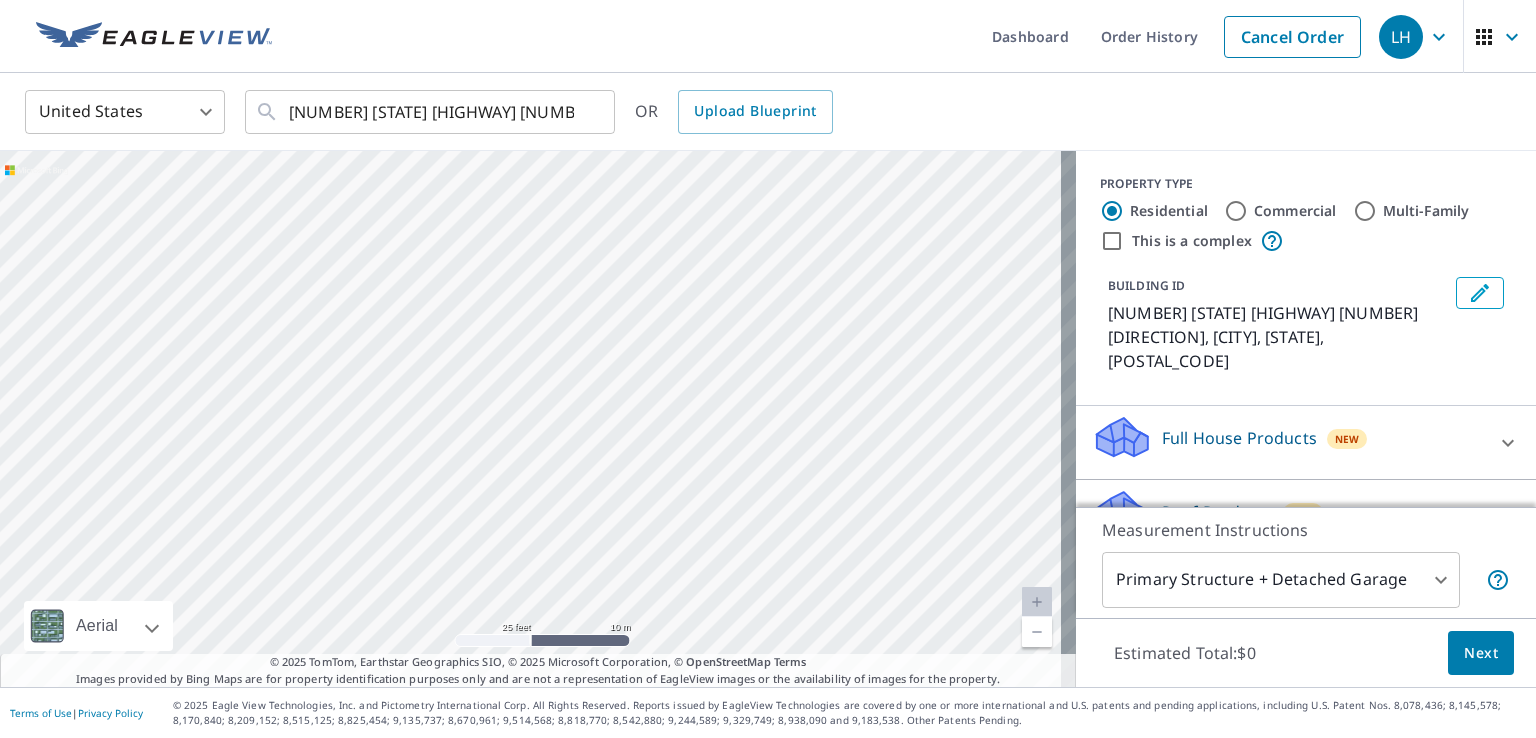 drag, startPoint x: 825, startPoint y: 569, endPoint x: 909, endPoint y: 285, distance: 296.1621 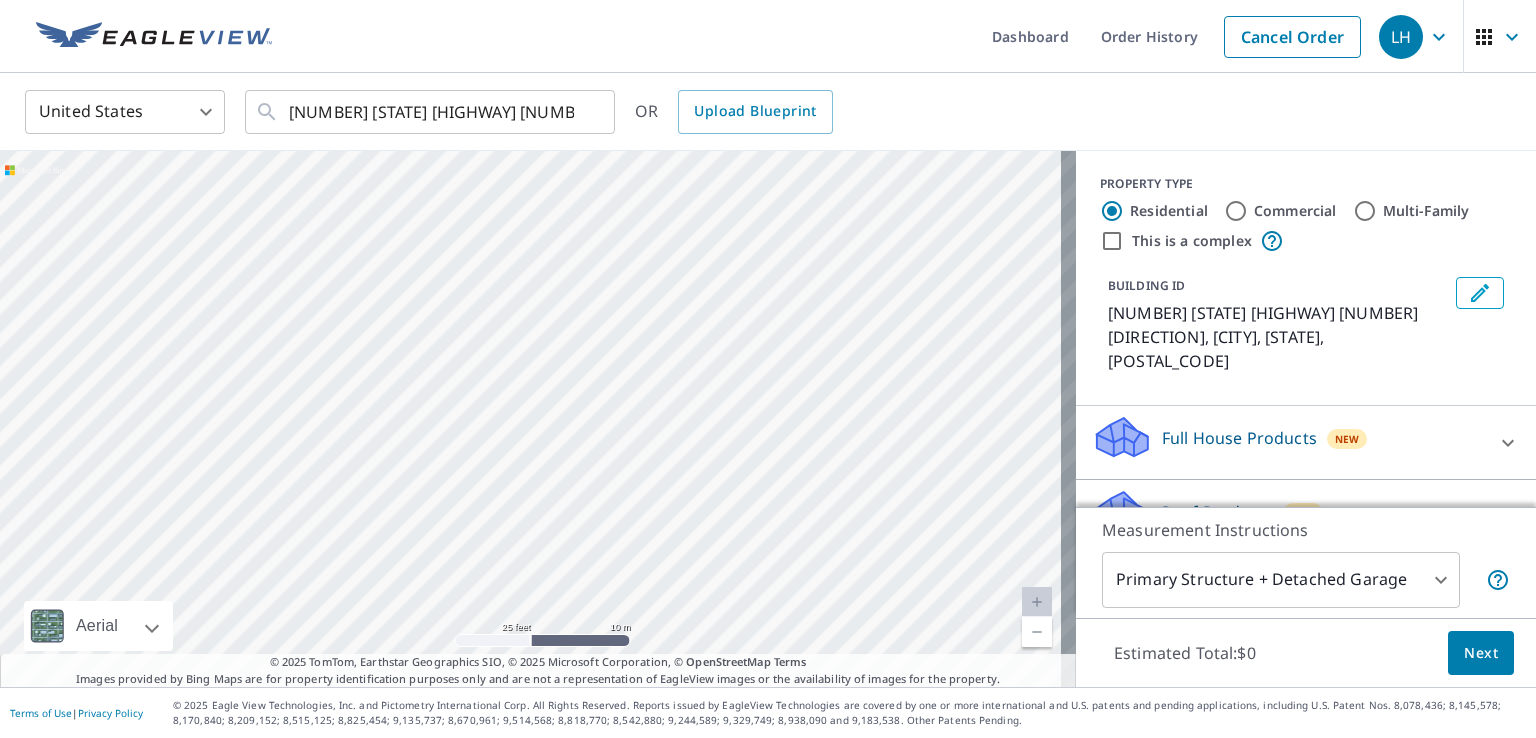 drag, startPoint x: 858, startPoint y: 573, endPoint x: 749, endPoint y: 706, distance: 171.9593 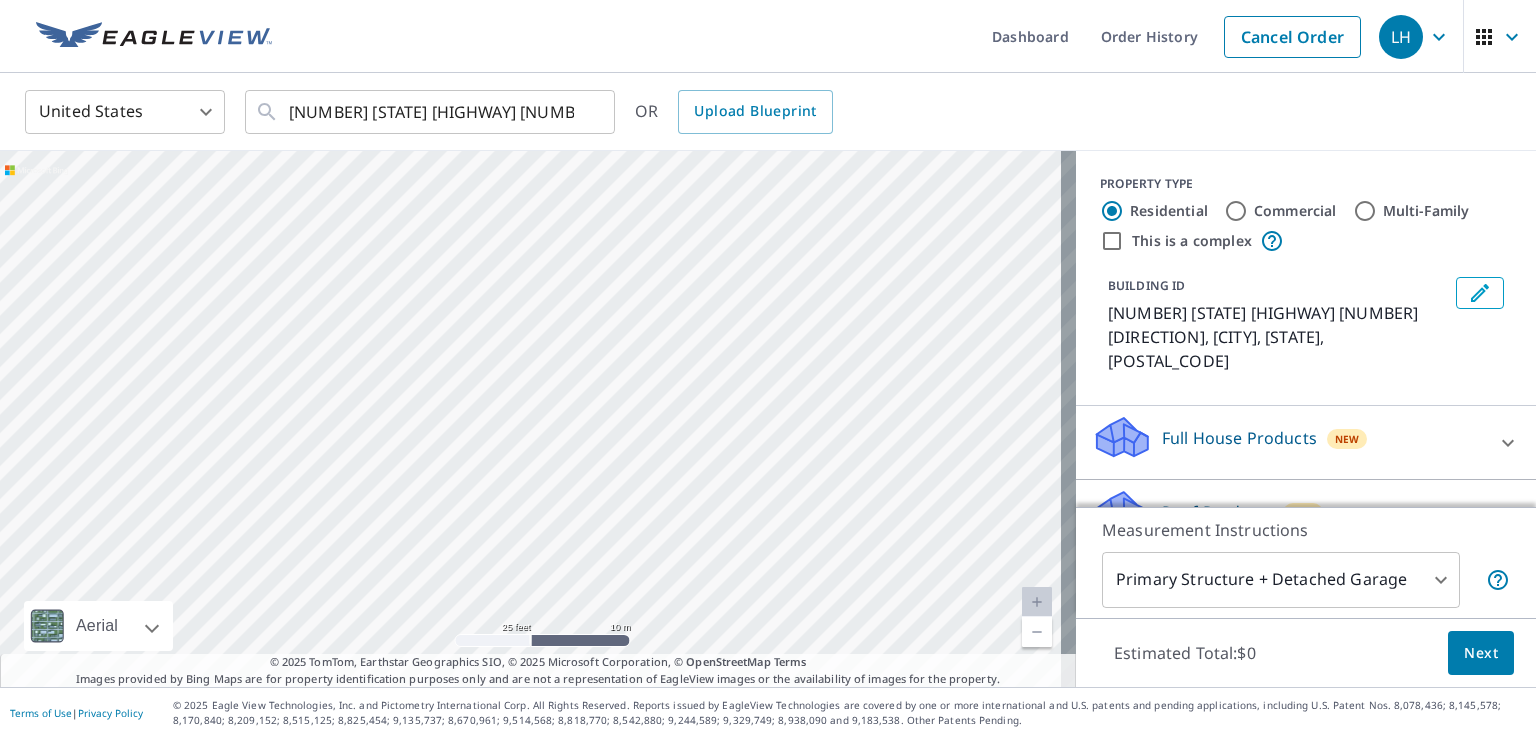 click on "[NUMBER] [STATE] [HIGHWAY] [NUMBER] [DIRECTION] [CITY], [STATE] [POSTAL_CODE]" at bounding box center (538, 419) 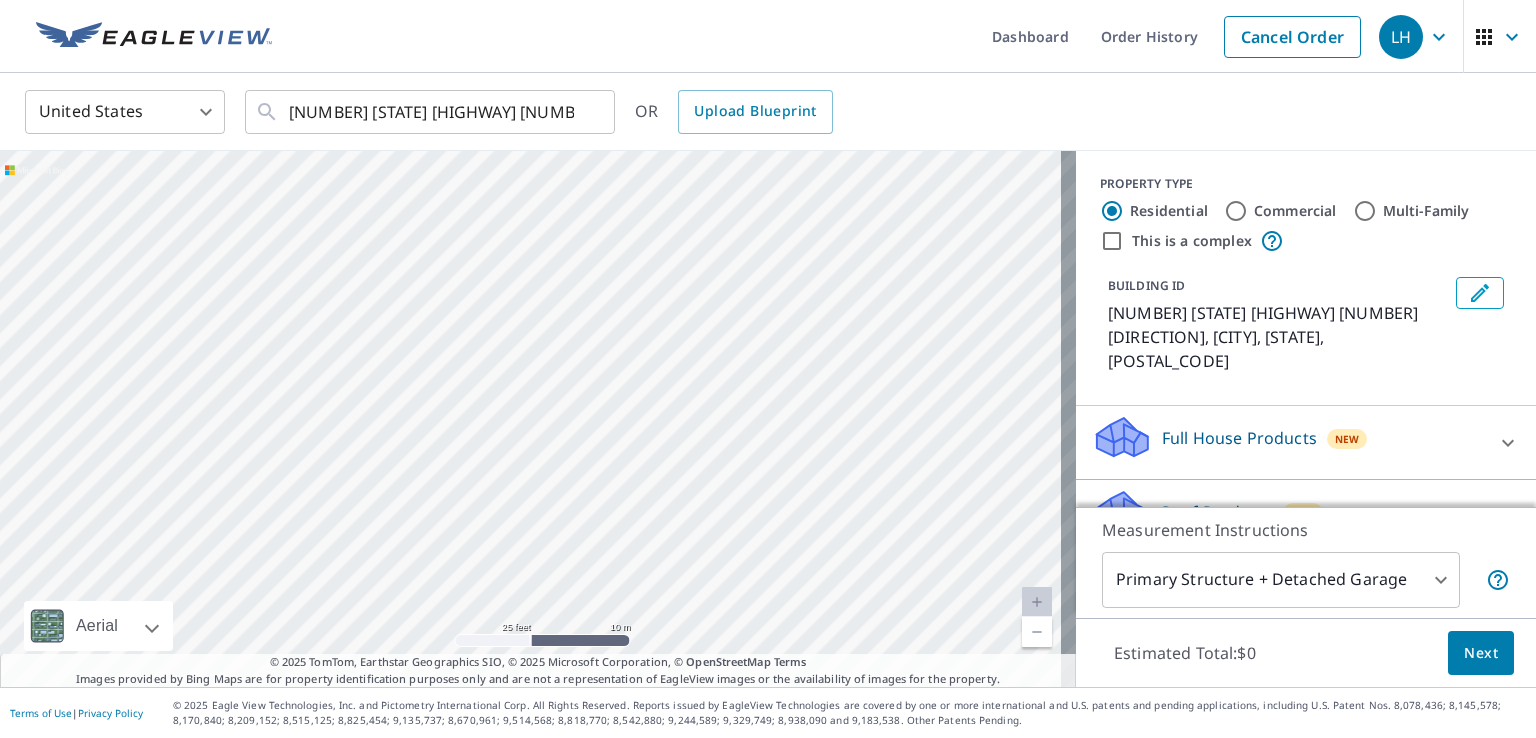 drag, startPoint x: 981, startPoint y: 274, endPoint x: 578, endPoint y: 537, distance: 481.22552 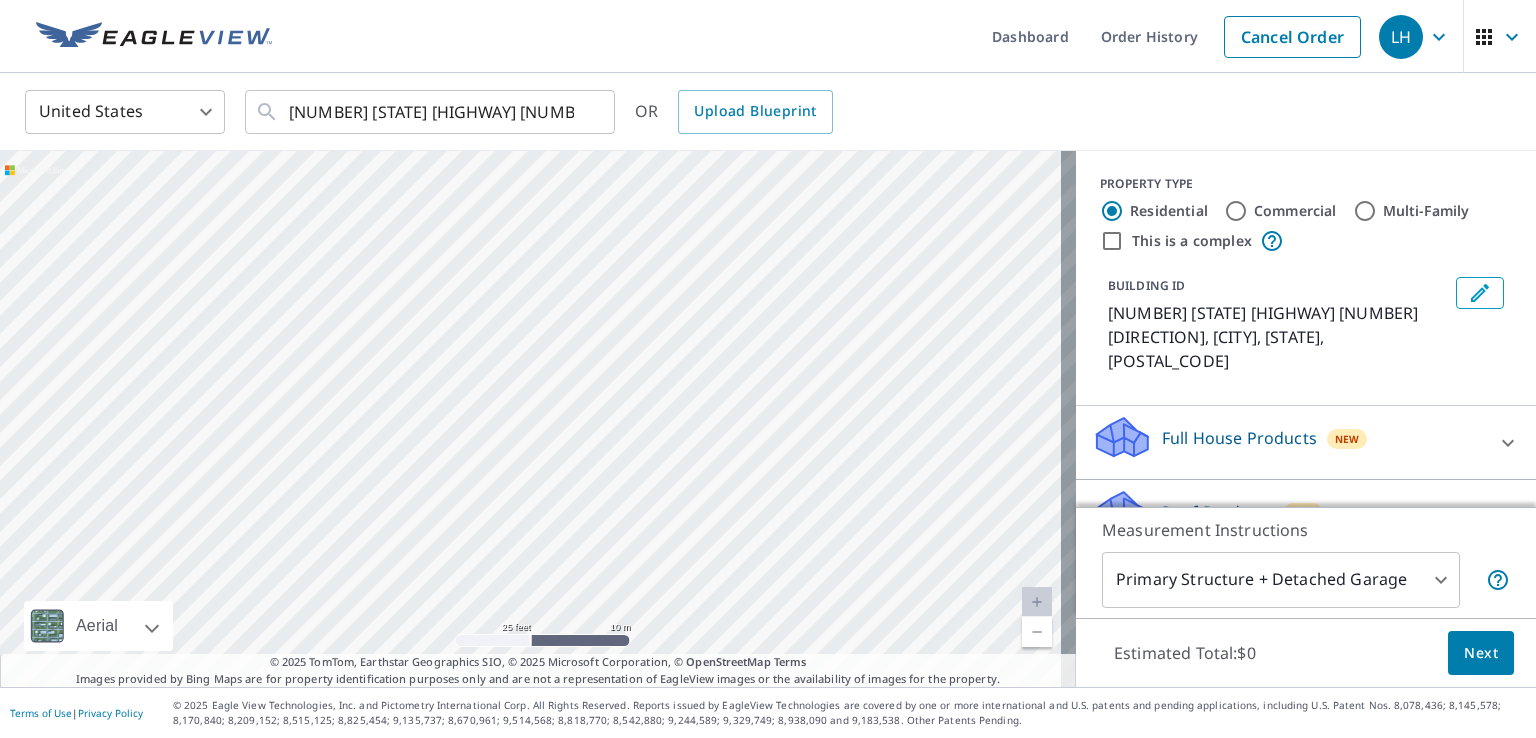 drag, startPoint x: 979, startPoint y: 251, endPoint x: 768, endPoint y: 504, distance: 329.4389 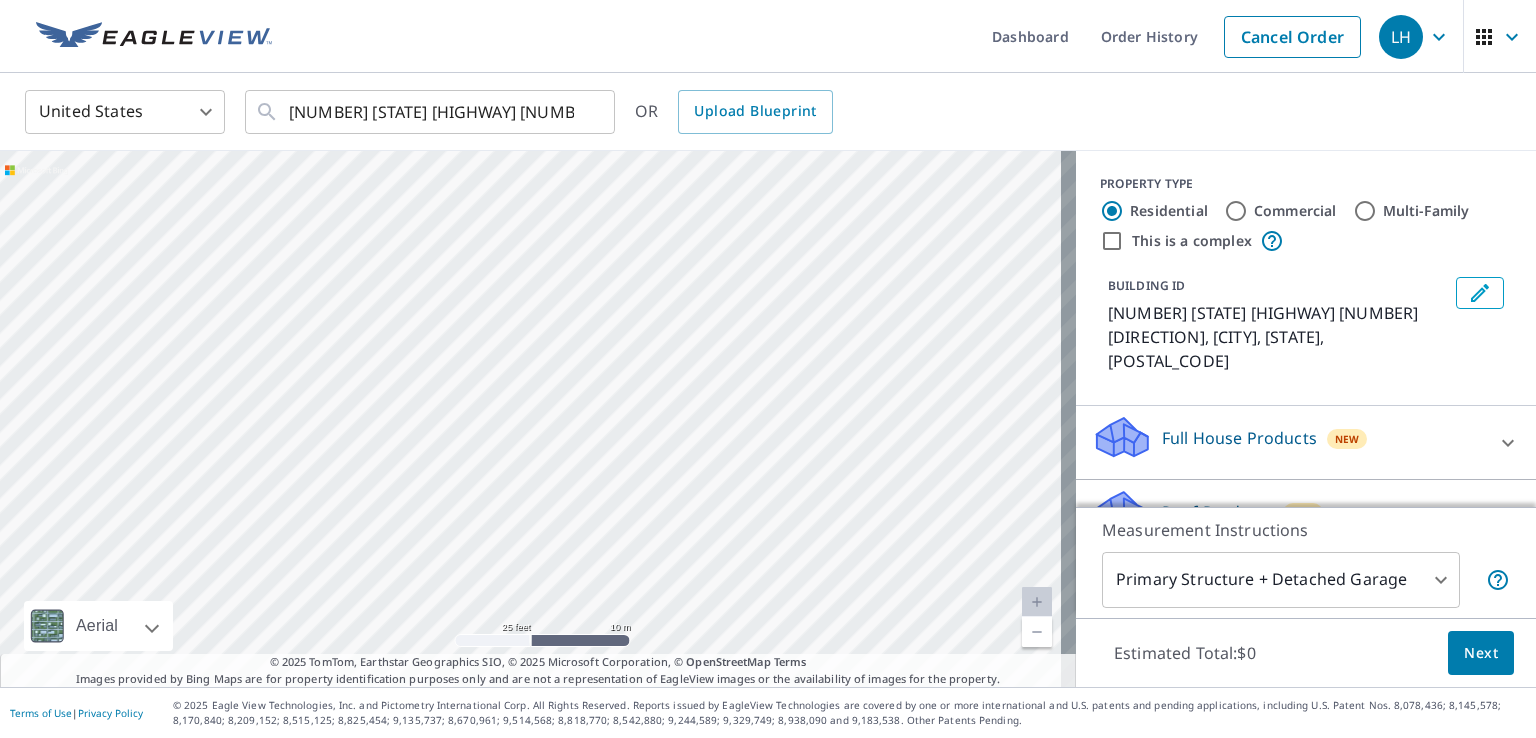 drag, startPoint x: 831, startPoint y: 239, endPoint x: 771, endPoint y: 663, distance: 428.22424 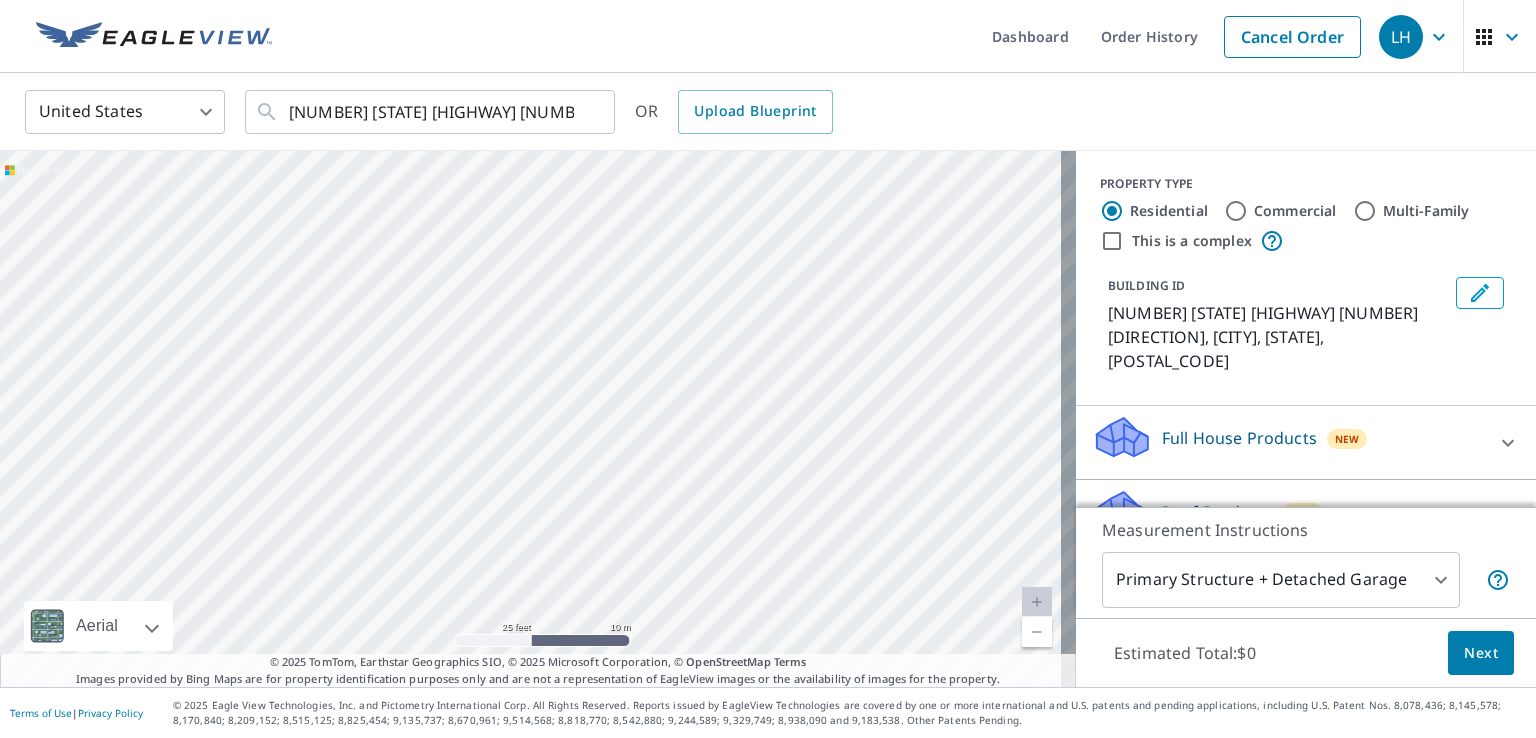drag, startPoint x: 883, startPoint y: 565, endPoint x: 904, endPoint y: 428, distance: 138.60014 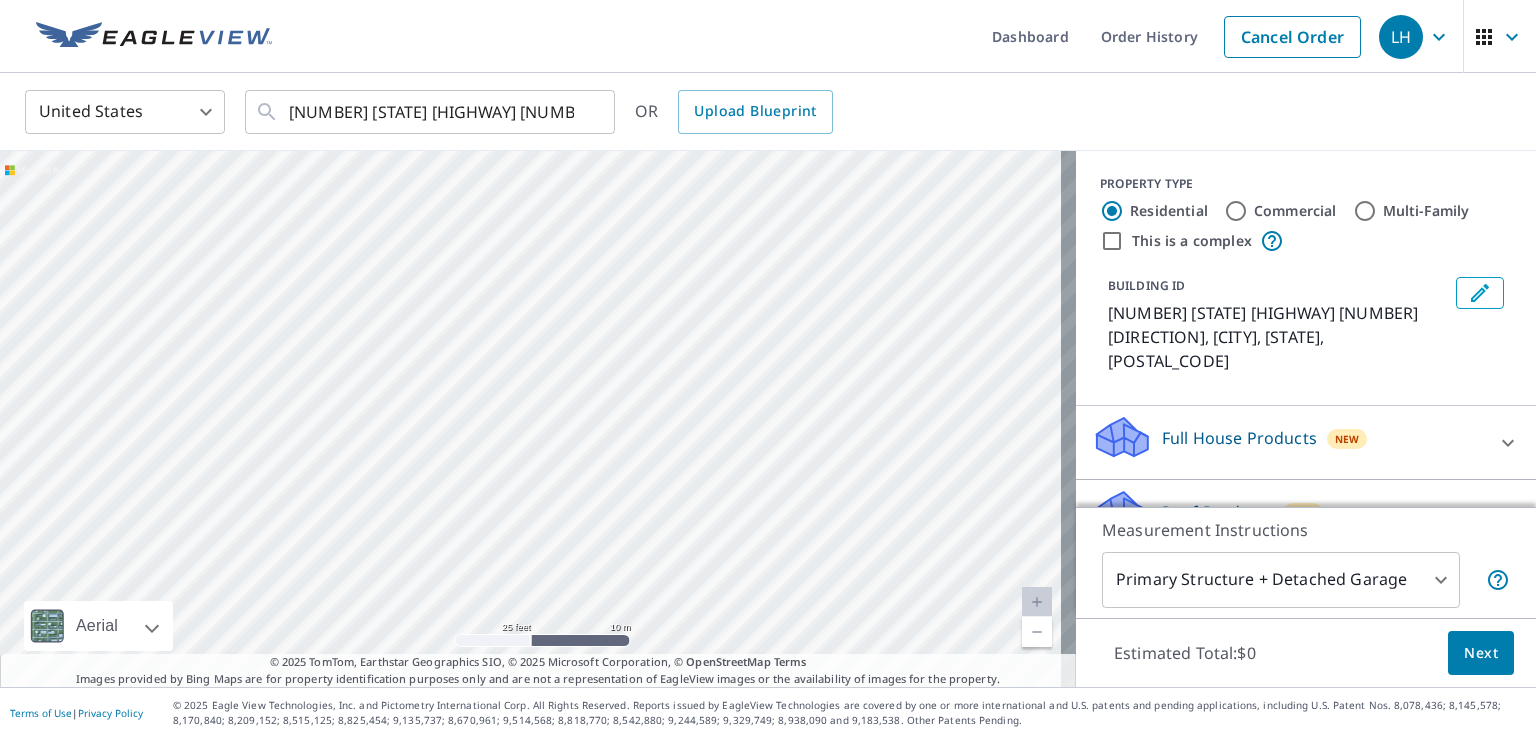 drag, startPoint x: 857, startPoint y: 574, endPoint x: 888, endPoint y: 381, distance: 195.47379 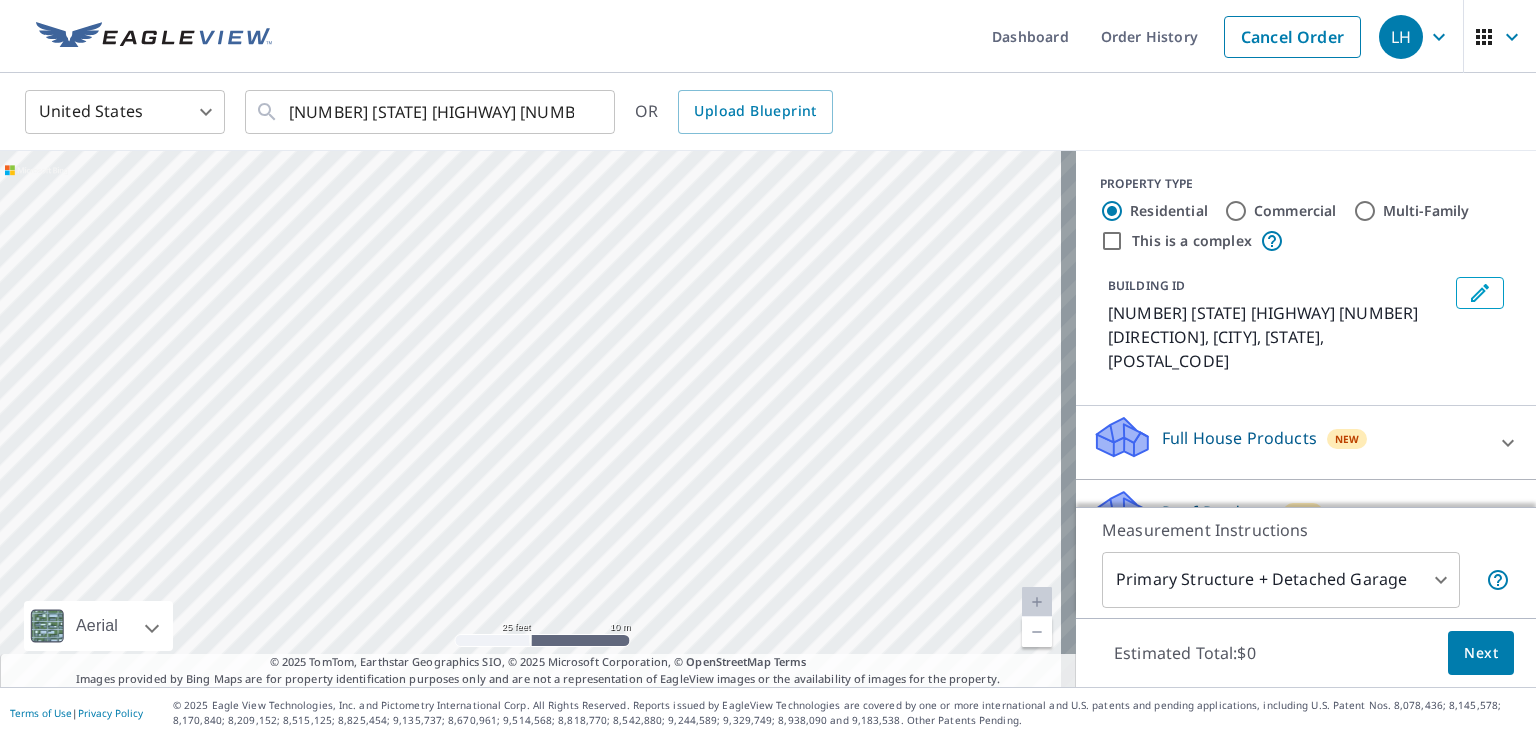 drag, startPoint x: 707, startPoint y: 522, endPoint x: 836, endPoint y: 503, distance: 130.39172 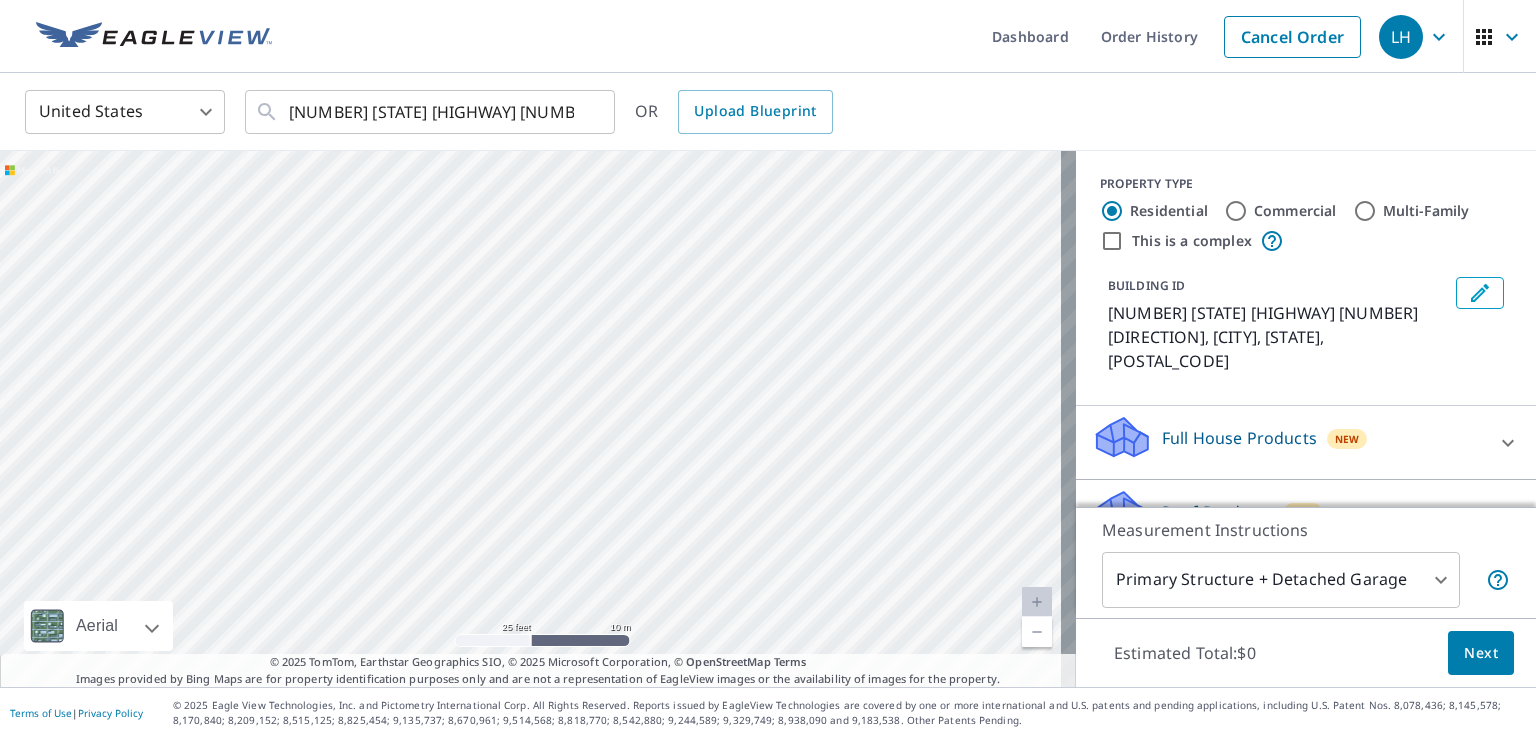 drag, startPoint x: 823, startPoint y: 467, endPoint x: 918, endPoint y: 237, distance: 248.84734 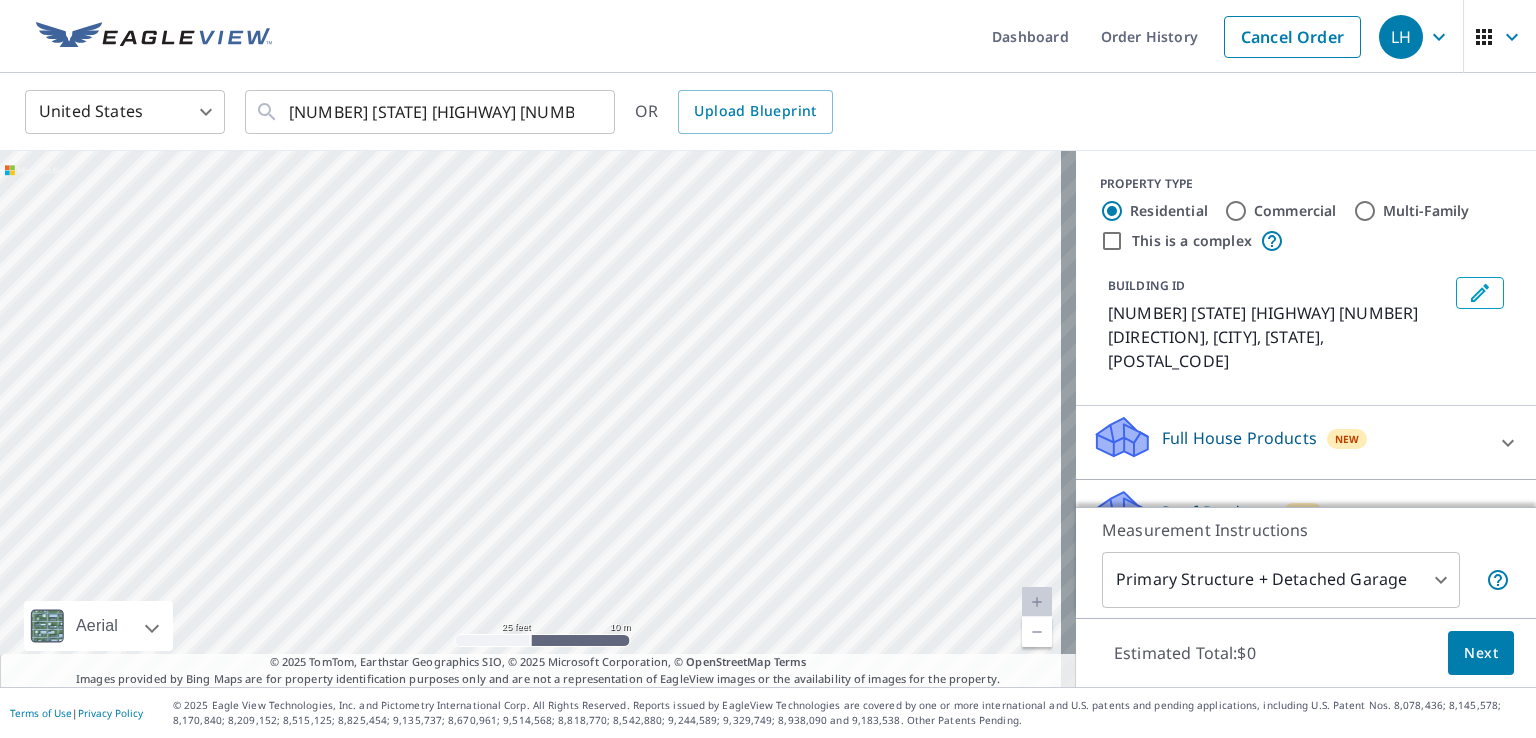 drag, startPoint x: 940, startPoint y: 451, endPoint x: 973, endPoint y: 325, distance: 130.24976 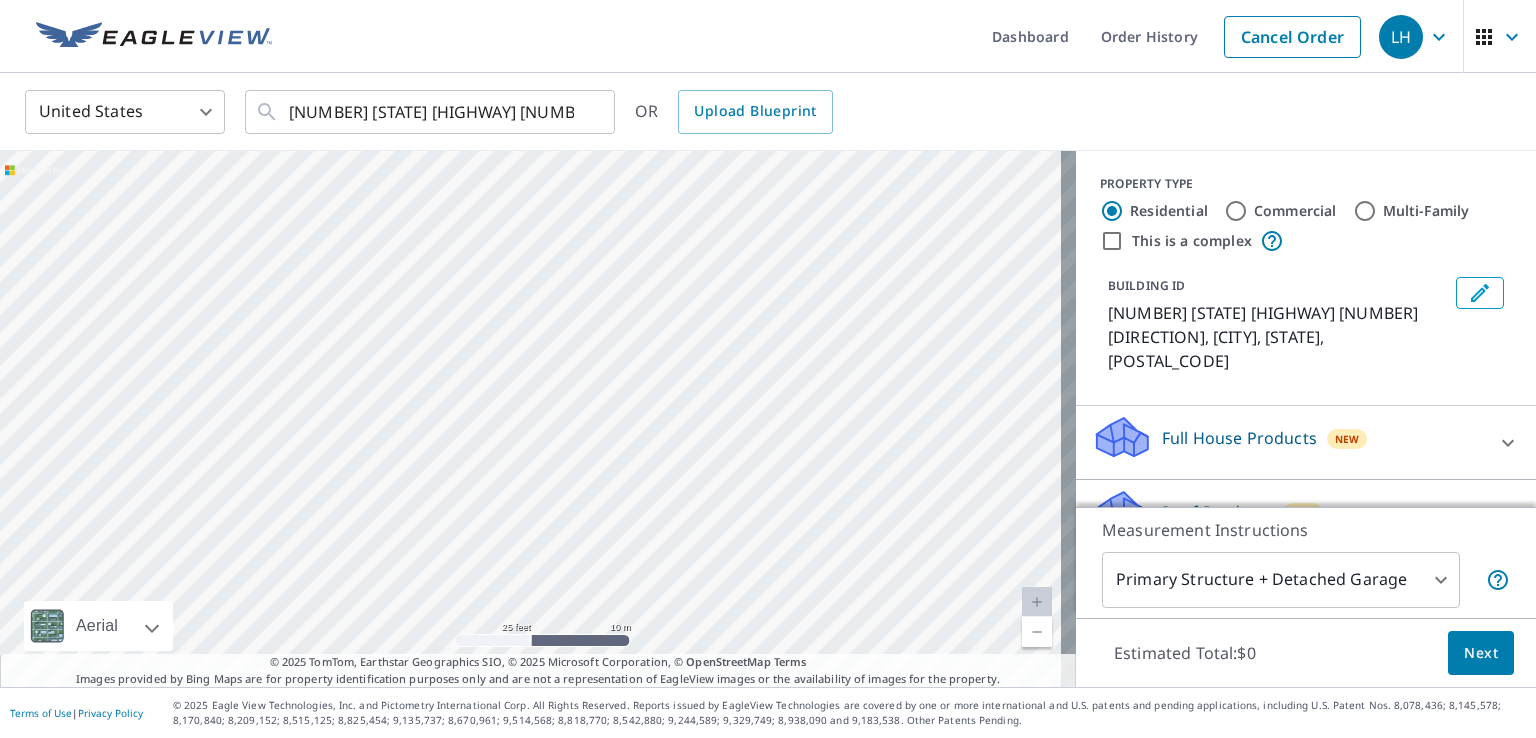 drag, startPoint x: 812, startPoint y: 553, endPoint x: 980, endPoint y: 308, distance: 297.06732 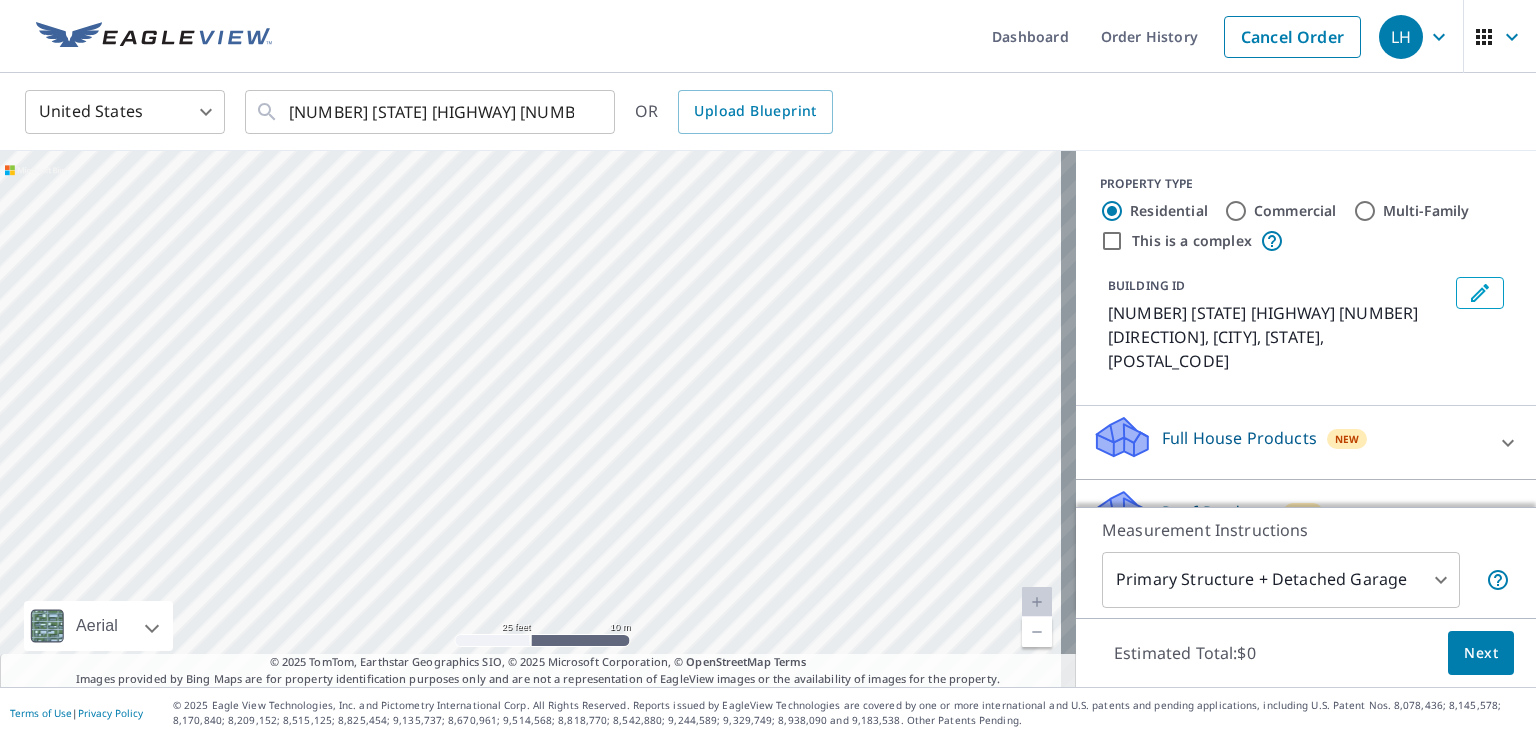 drag, startPoint x: 808, startPoint y: 566, endPoint x: 952, endPoint y: 214, distance: 380.31564 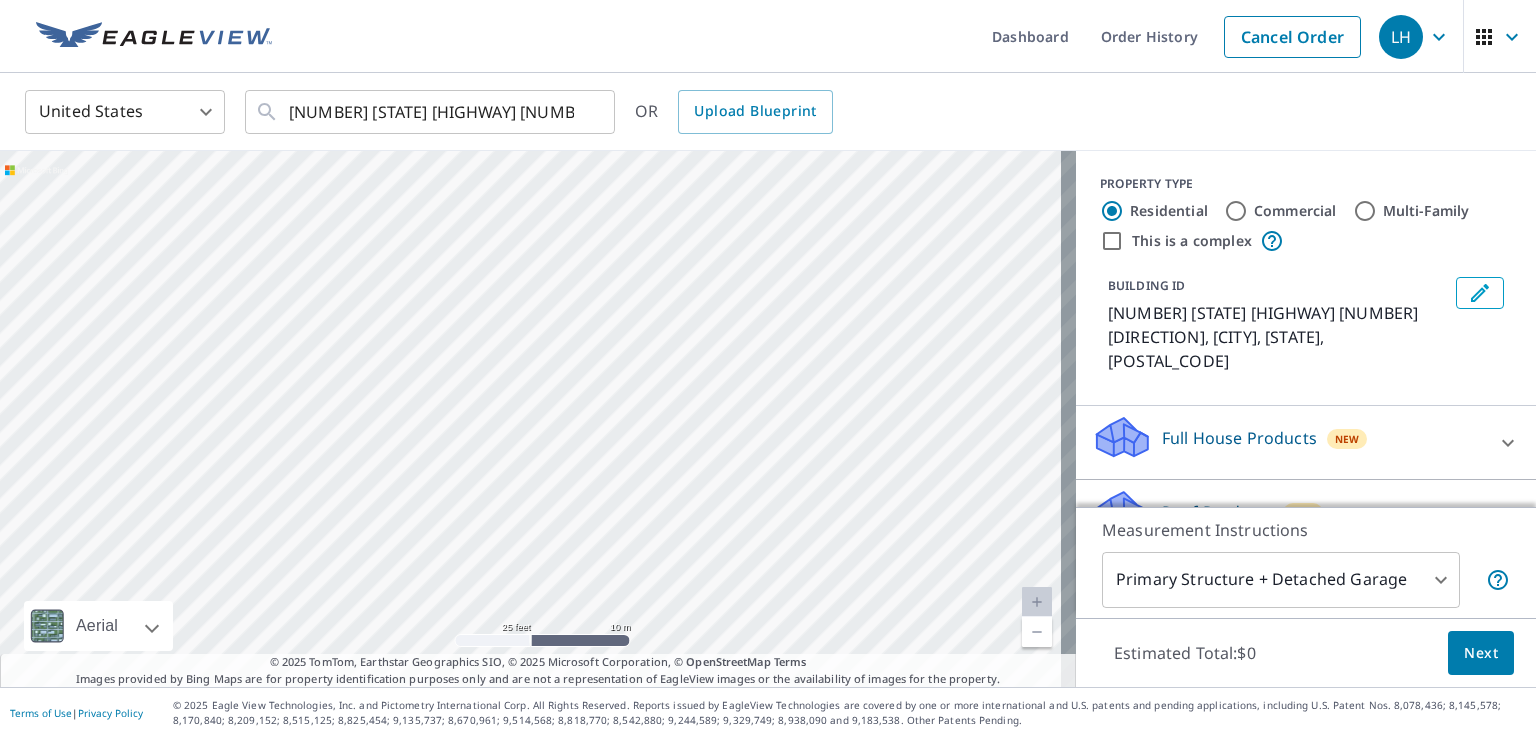 drag, startPoint x: 793, startPoint y: 577, endPoint x: 892, endPoint y: 334, distance: 262.39282 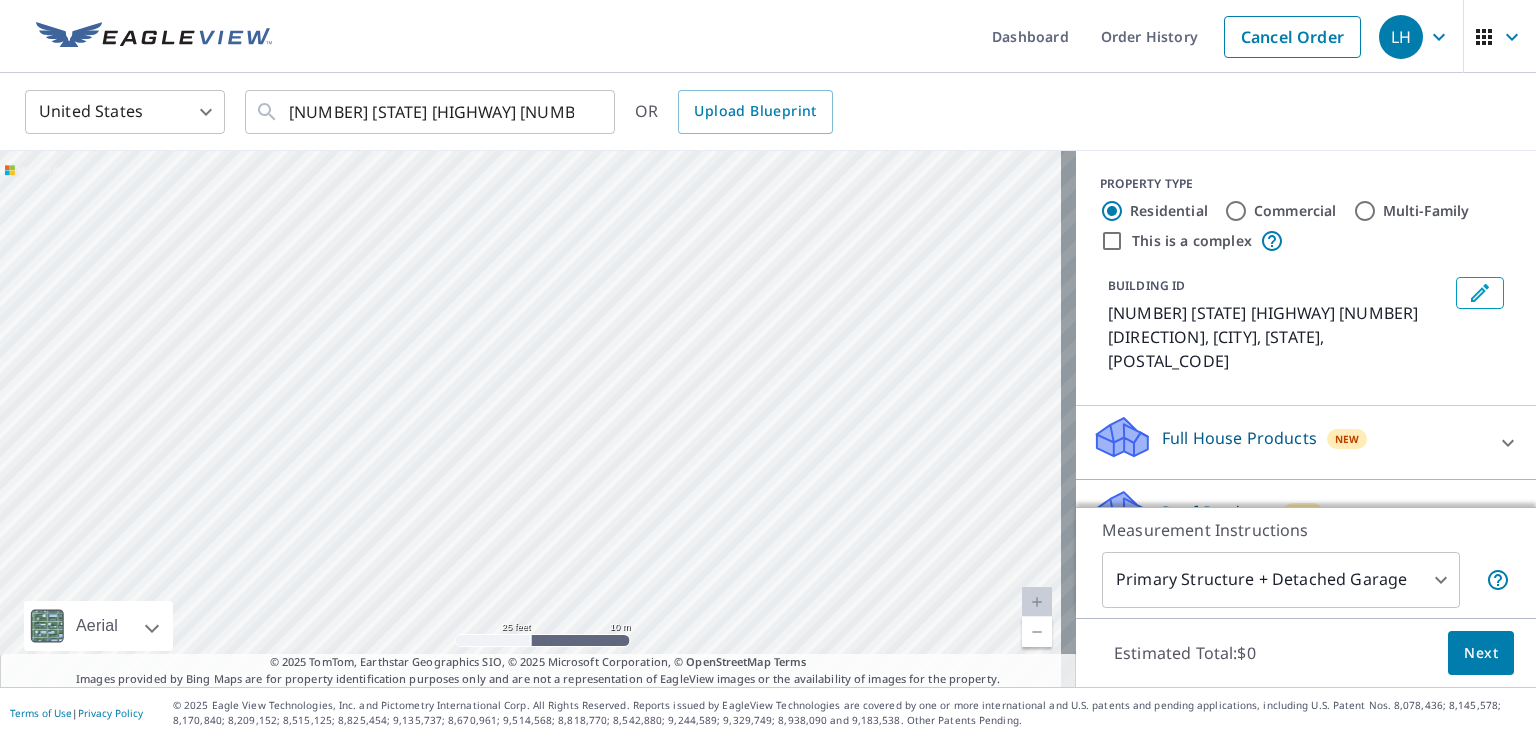drag, startPoint x: 855, startPoint y: 536, endPoint x: 864, endPoint y: 431, distance: 105.38501 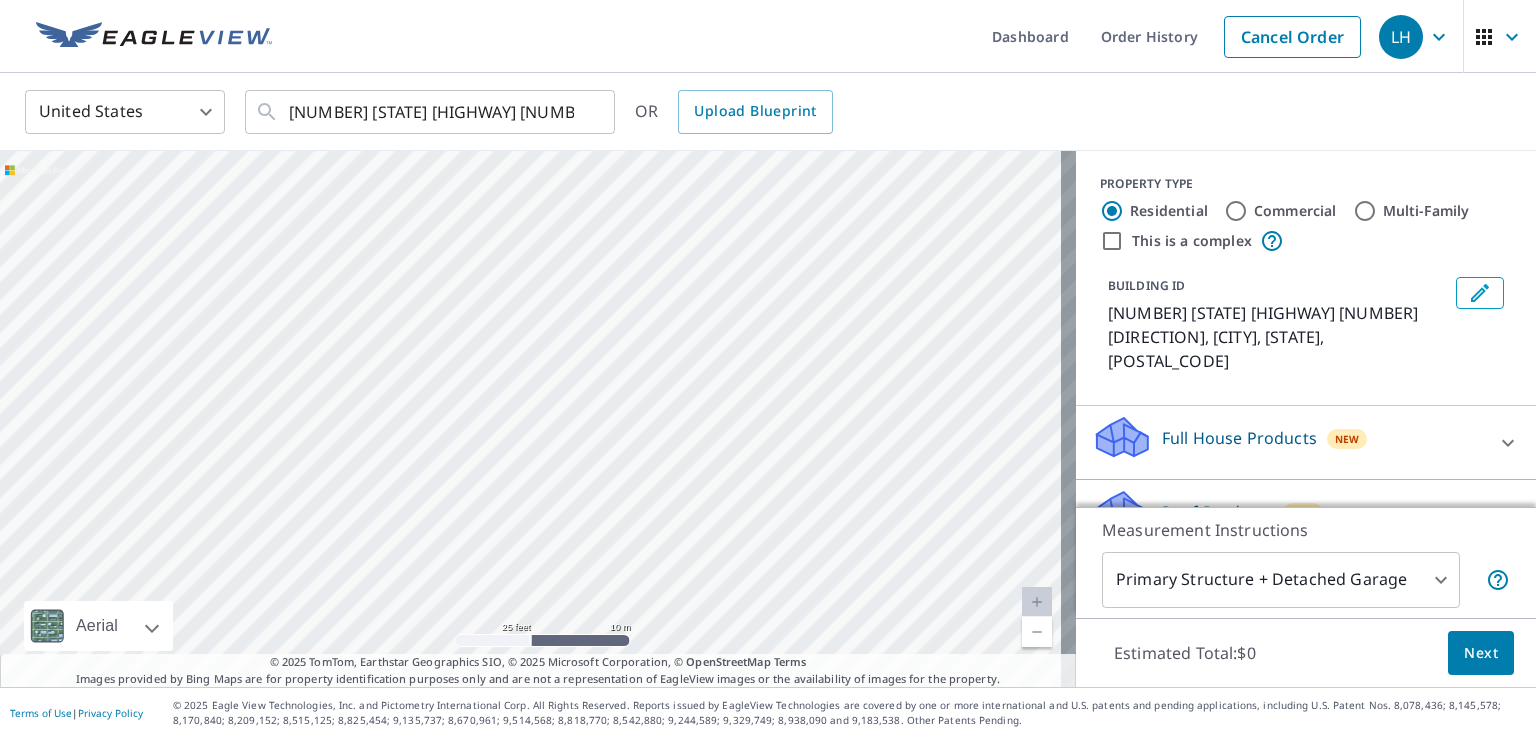 drag, startPoint x: 955, startPoint y: 234, endPoint x: 871, endPoint y: 522, distance: 300 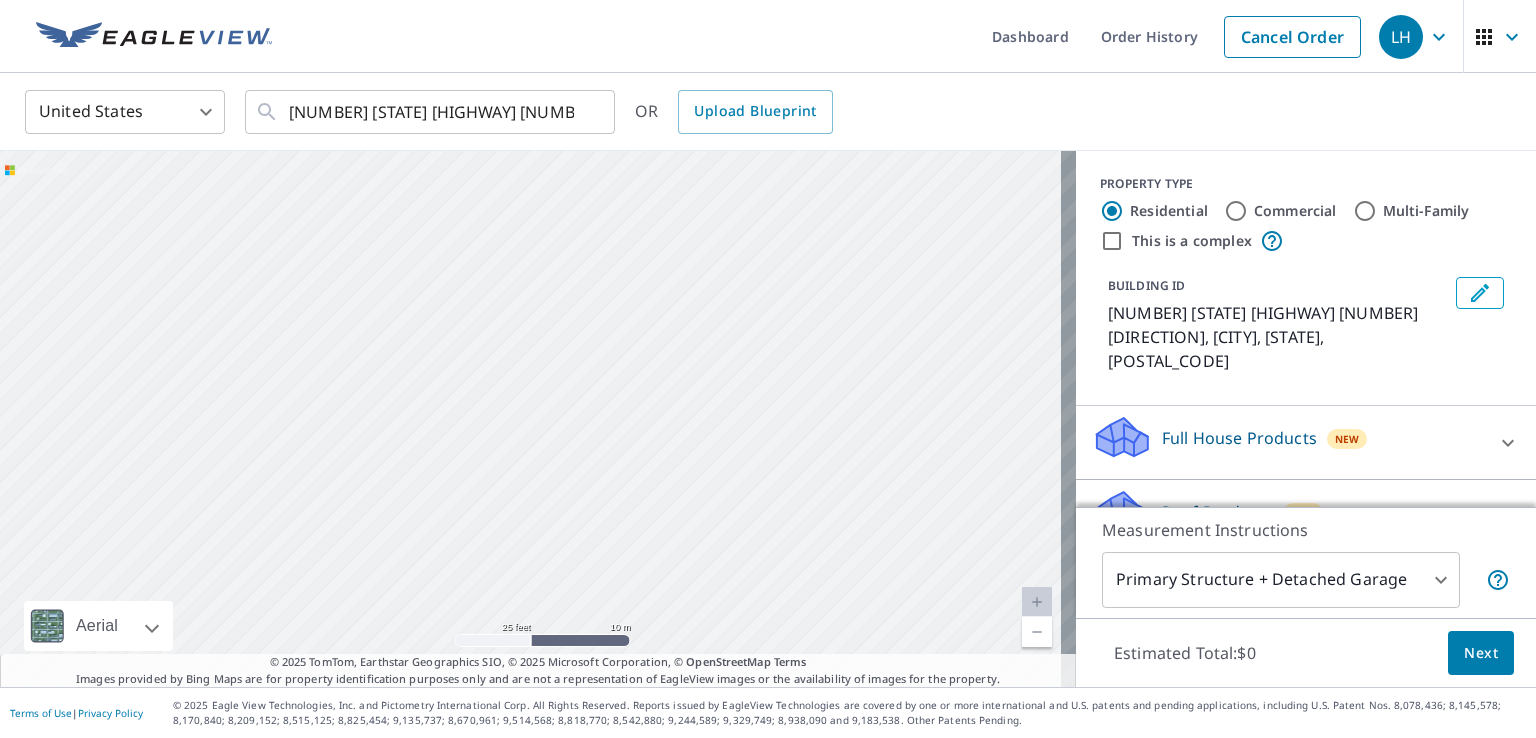 drag, startPoint x: 956, startPoint y: 235, endPoint x: 802, endPoint y: 727, distance: 515.5386 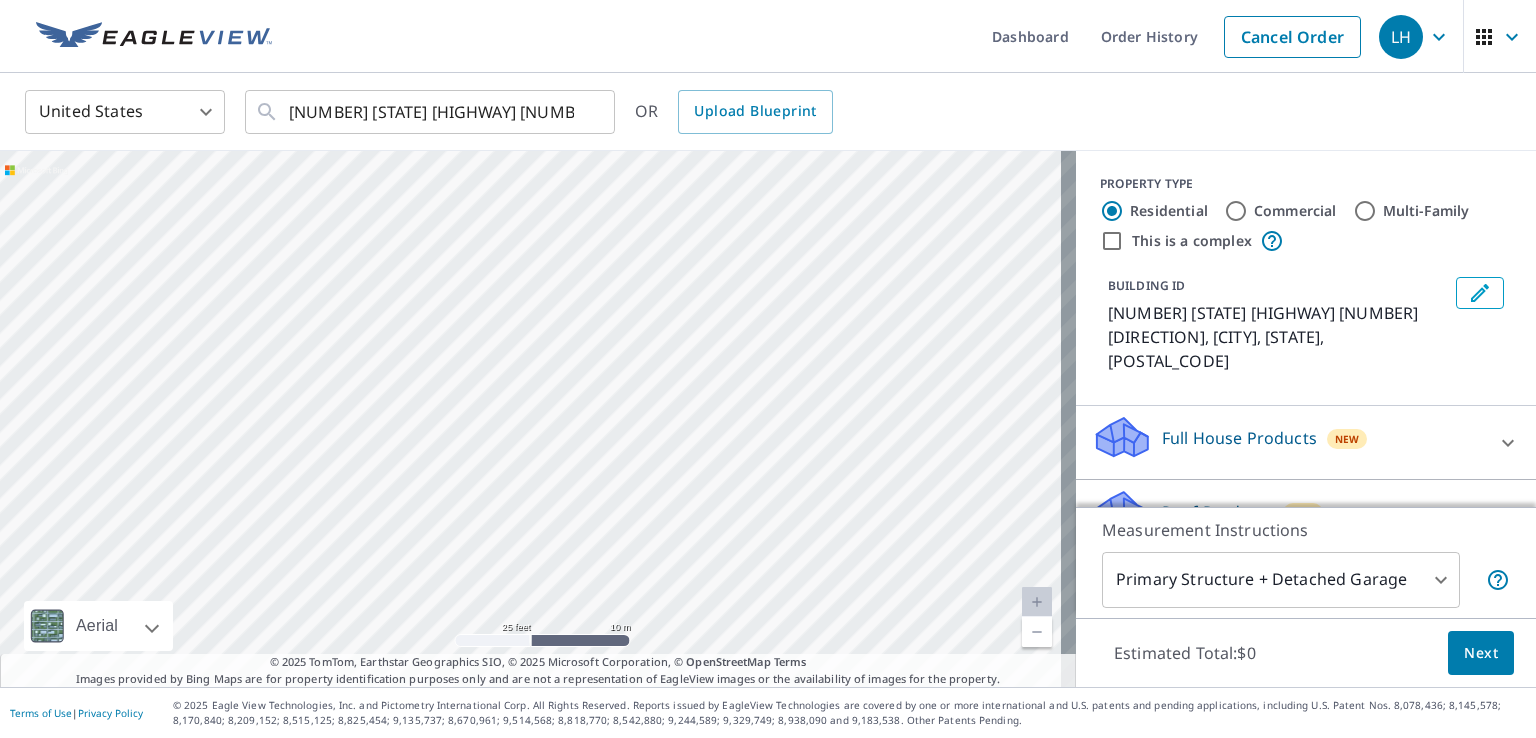 drag, startPoint x: 930, startPoint y: 314, endPoint x: 925, endPoint y: 325, distance: 12.083046 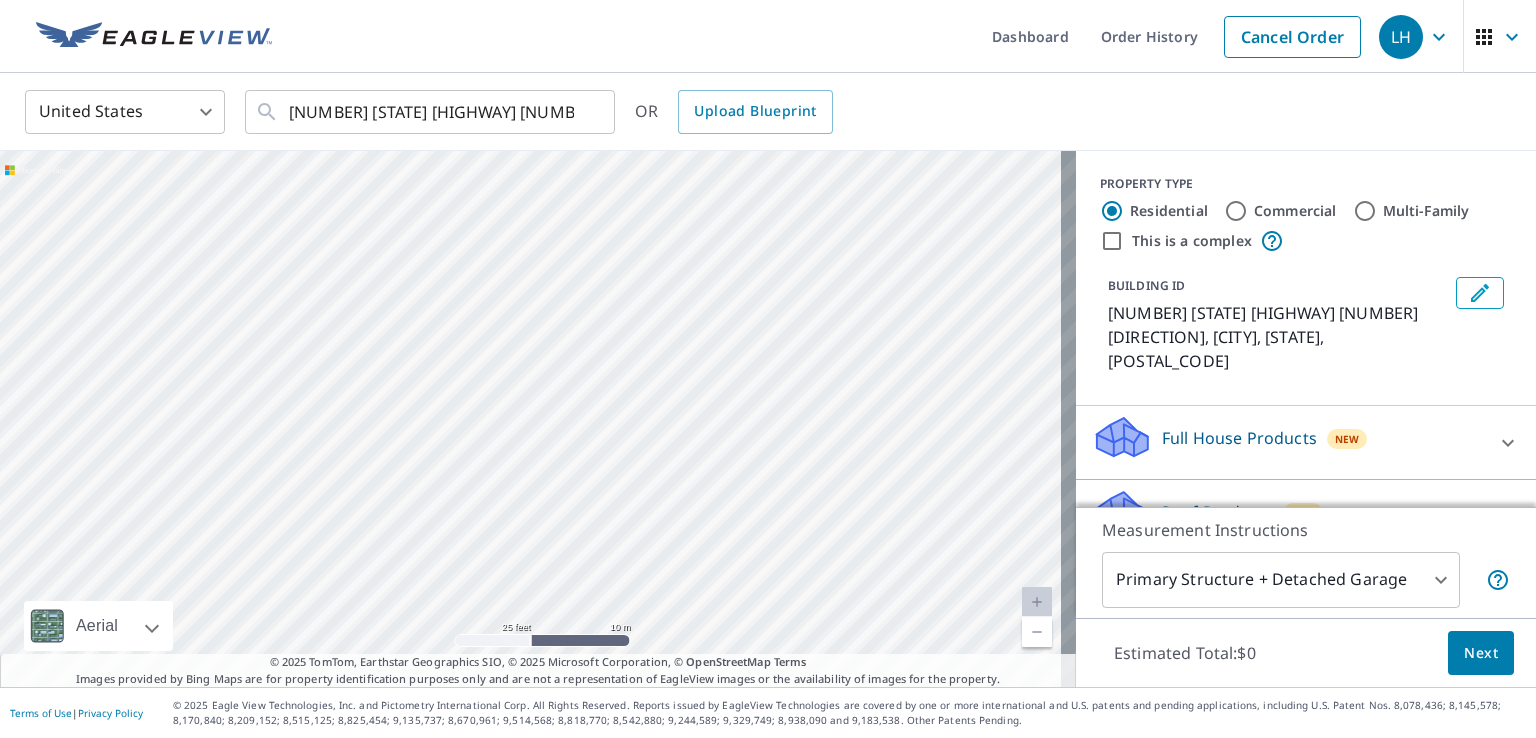 drag, startPoint x: 964, startPoint y: 244, endPoint x: 804, endPoint y: 629, distance: 416.92325 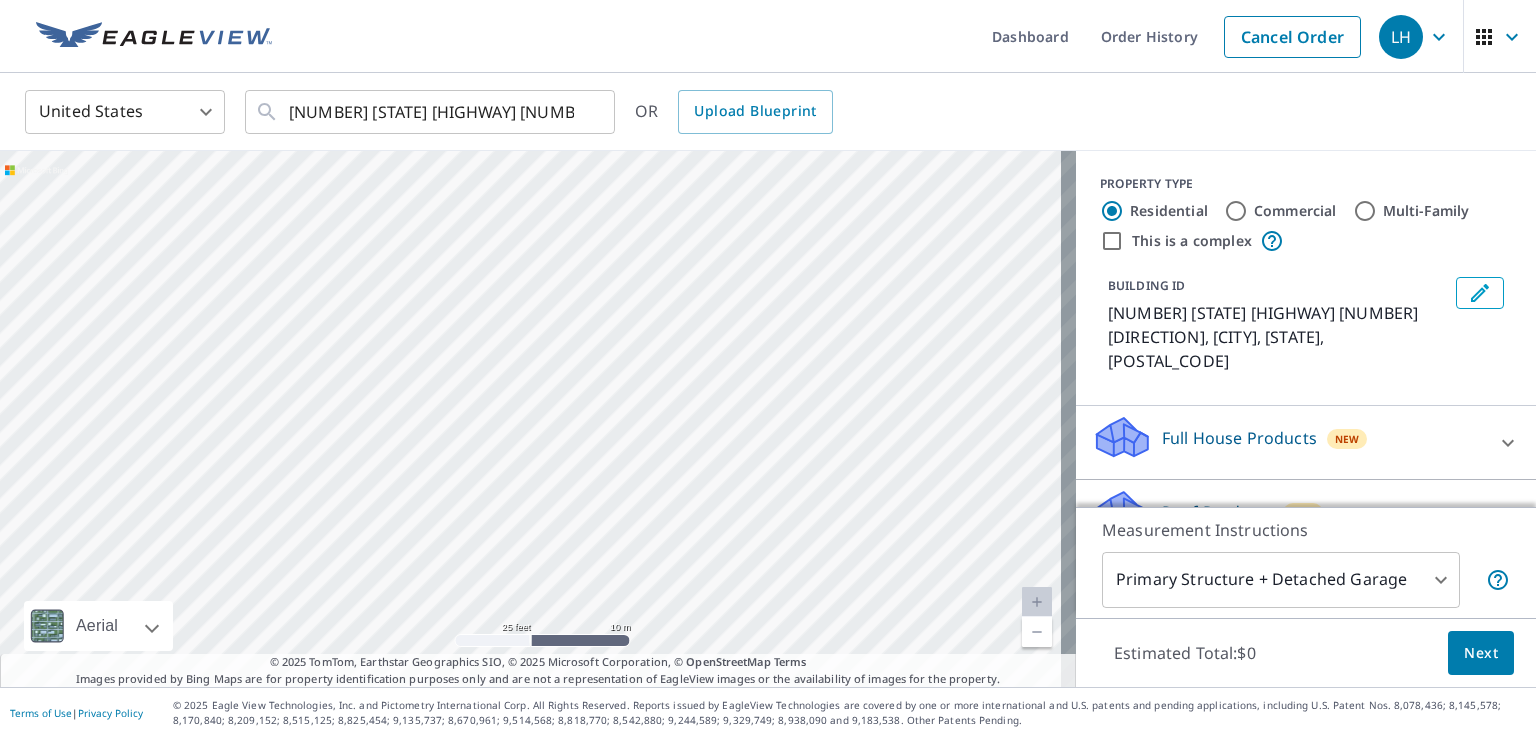 drag, startPoint x: 1014, startPoint y: 270, endPoint x: 848, endPoint y: 672, distance: 434.9253 